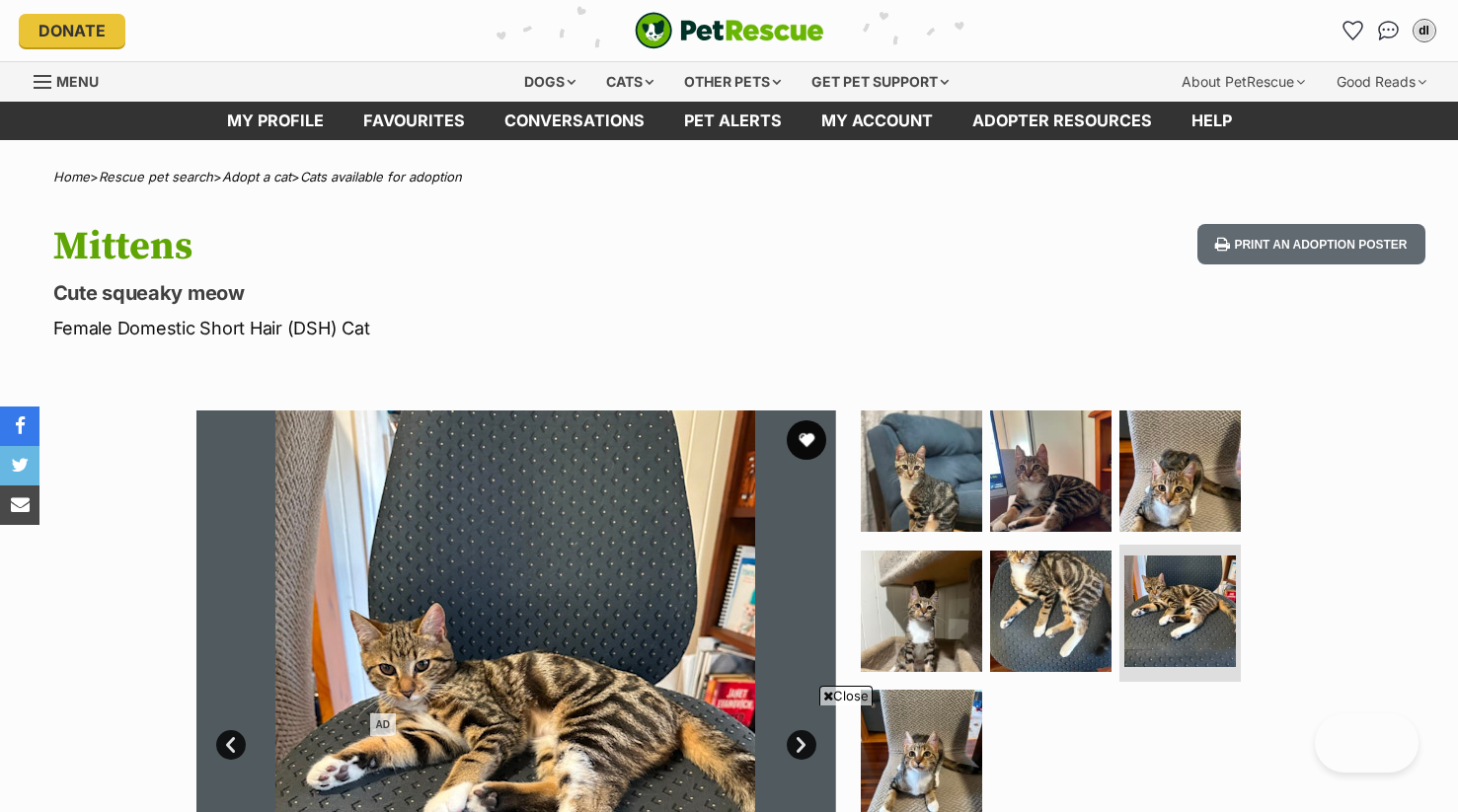 scroll, scrollTop: 238, scrollLeft: 0, axis: vertical 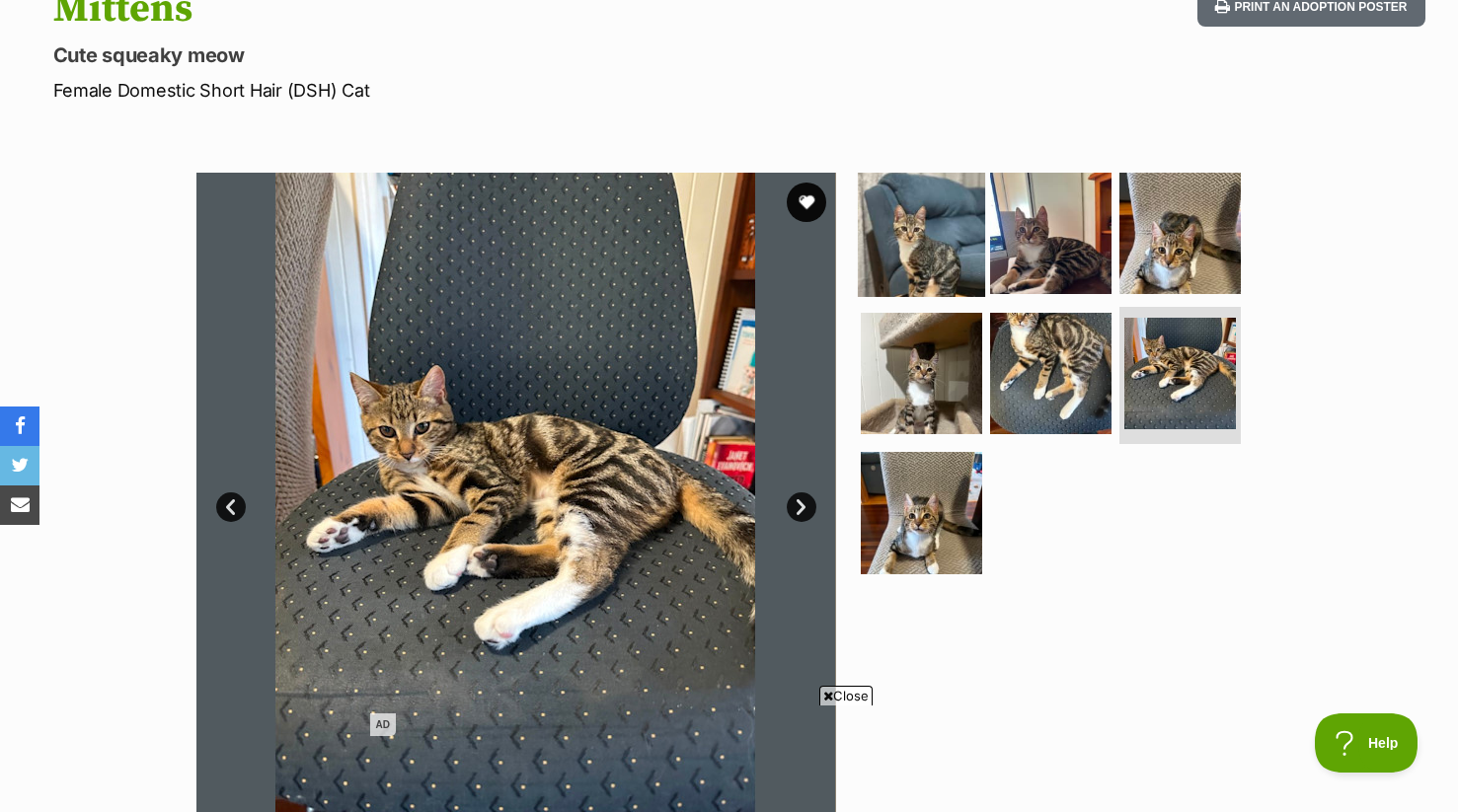 click at bounding box center (921, 233) 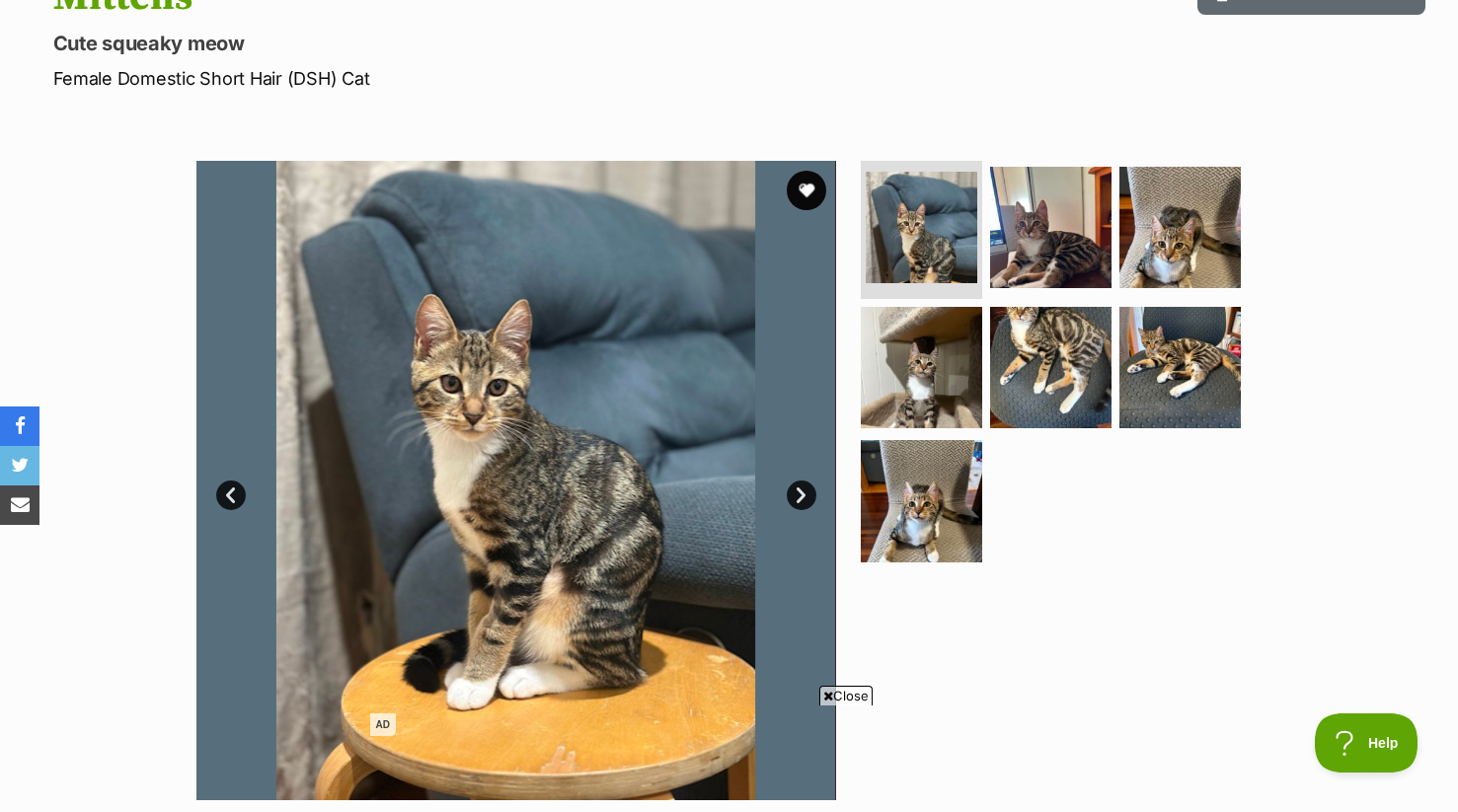 scroll, scrollTop: 275, scrollLeft: 0, axis: vertical 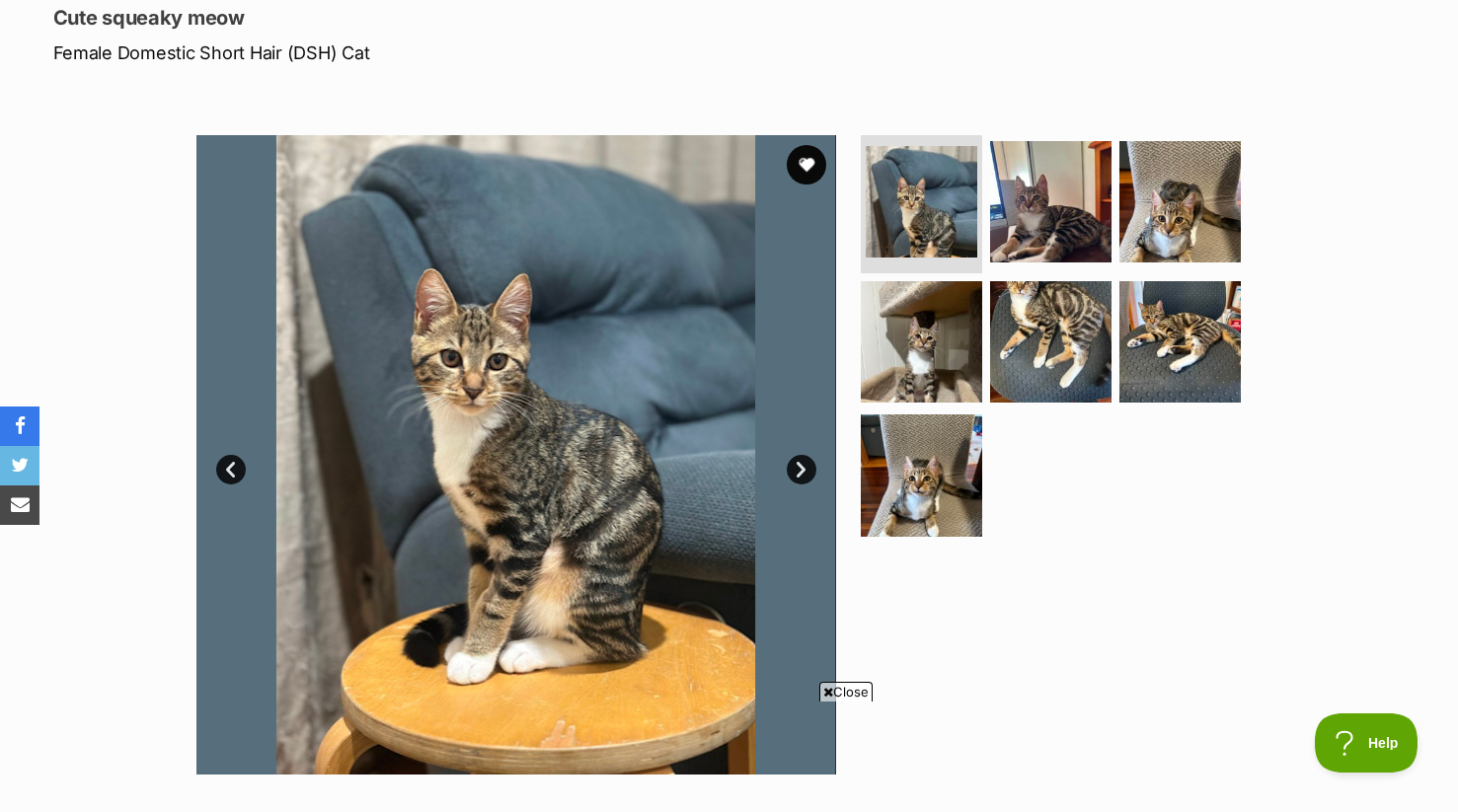 click on "Next" at bounding box center [802, 470] 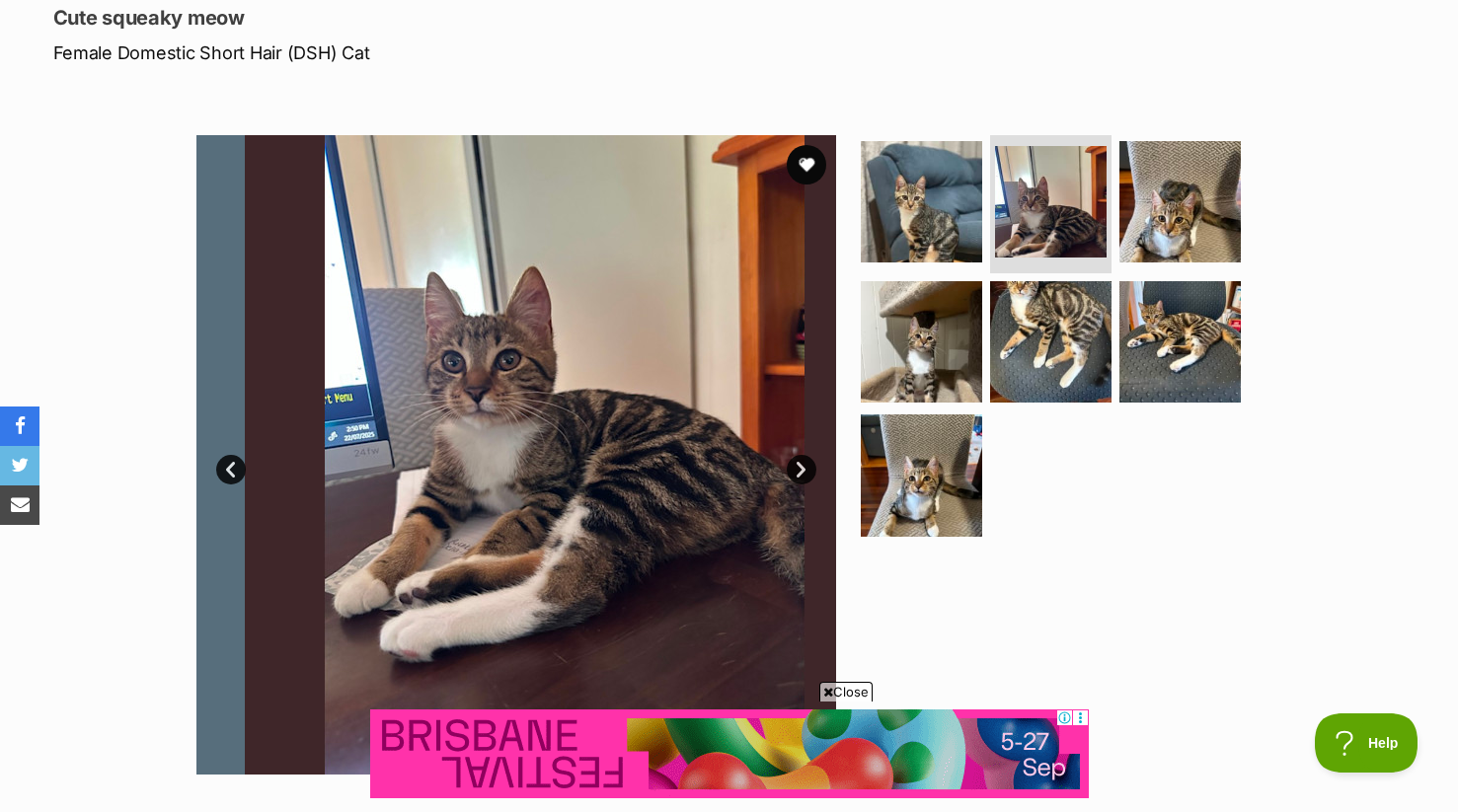 scroll, scrollTop: 0, scrollLeft: 0, axis: both 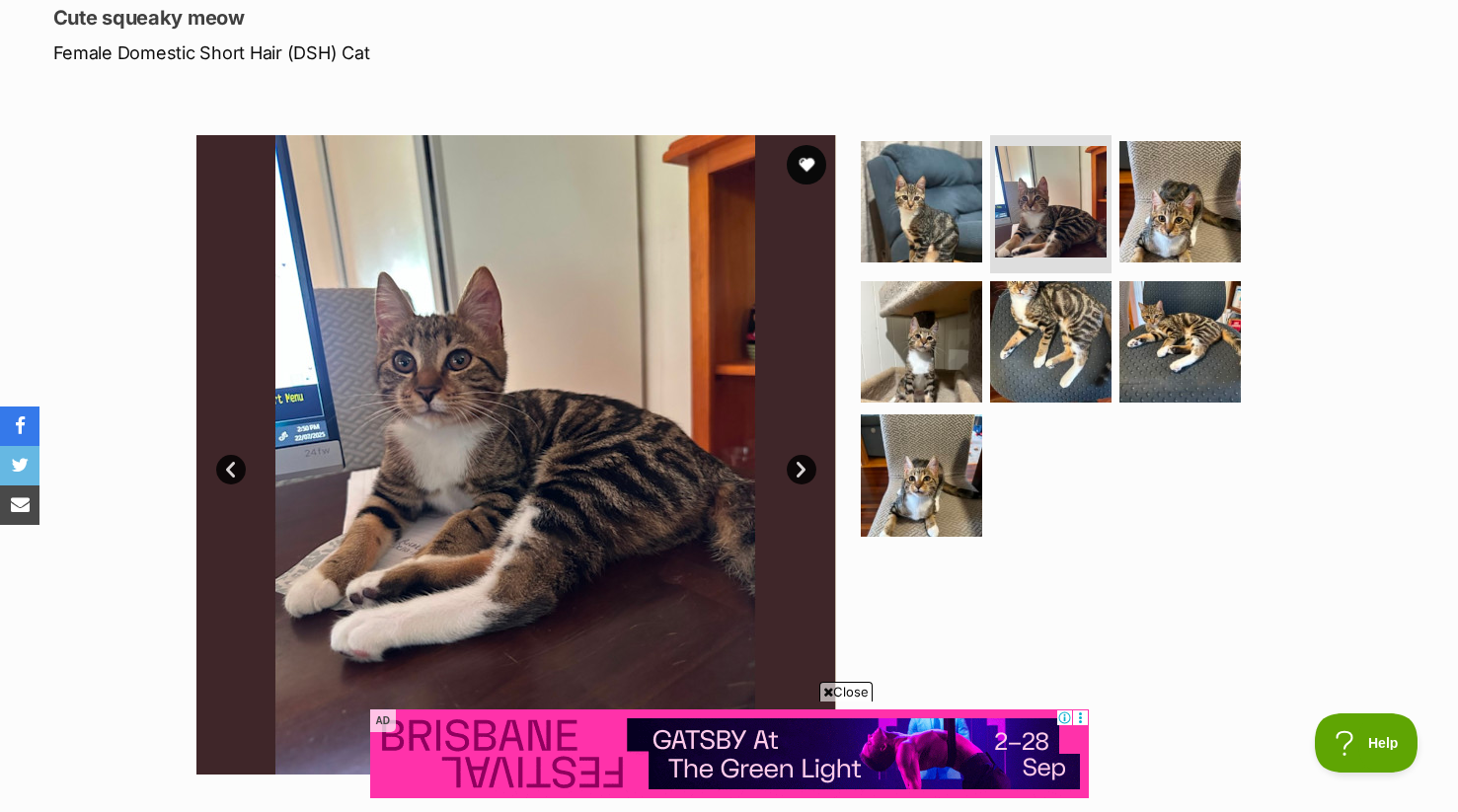 click on "Next" at bounding box center [802, 470] 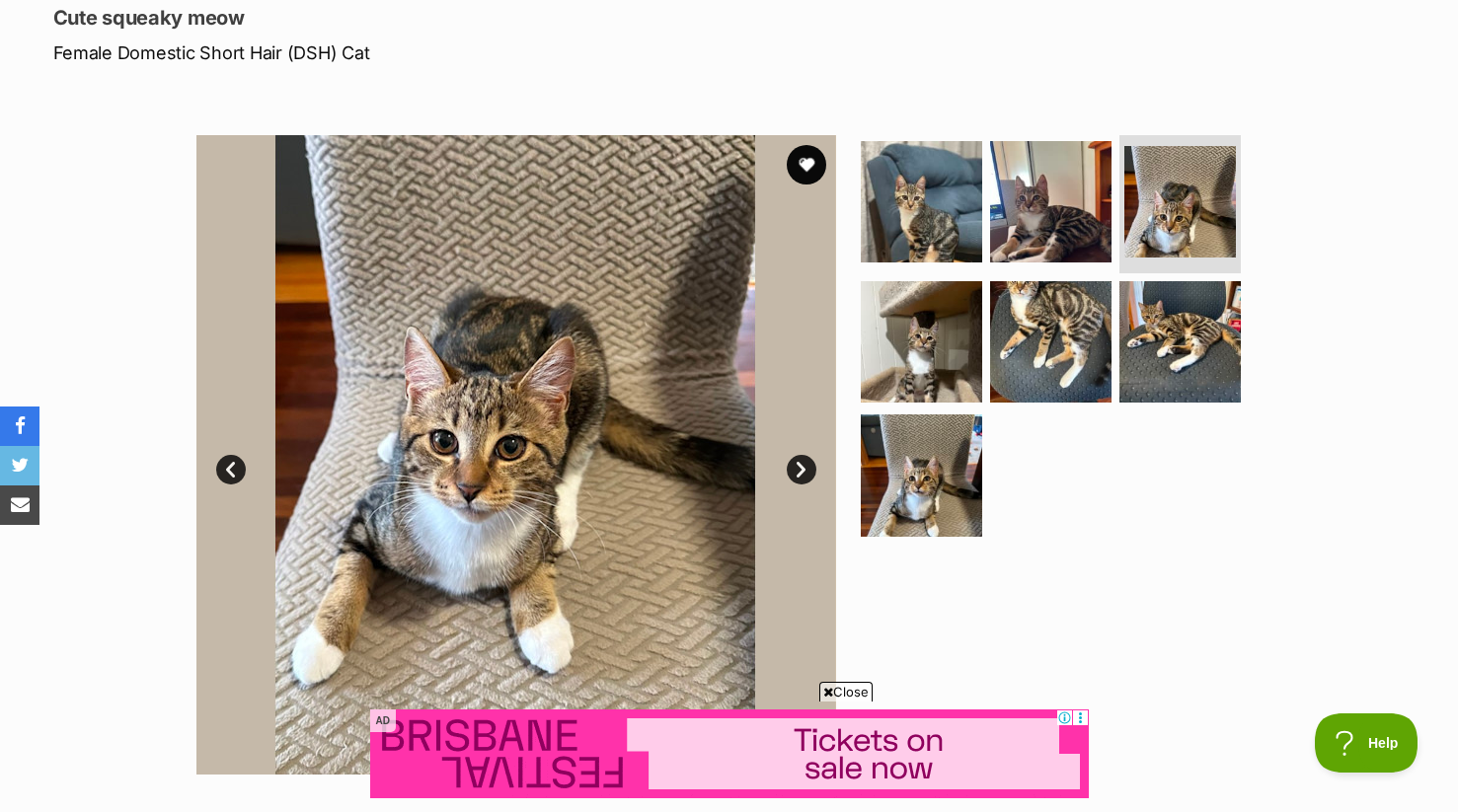 click on "Next" at bounding box center [802, 470] 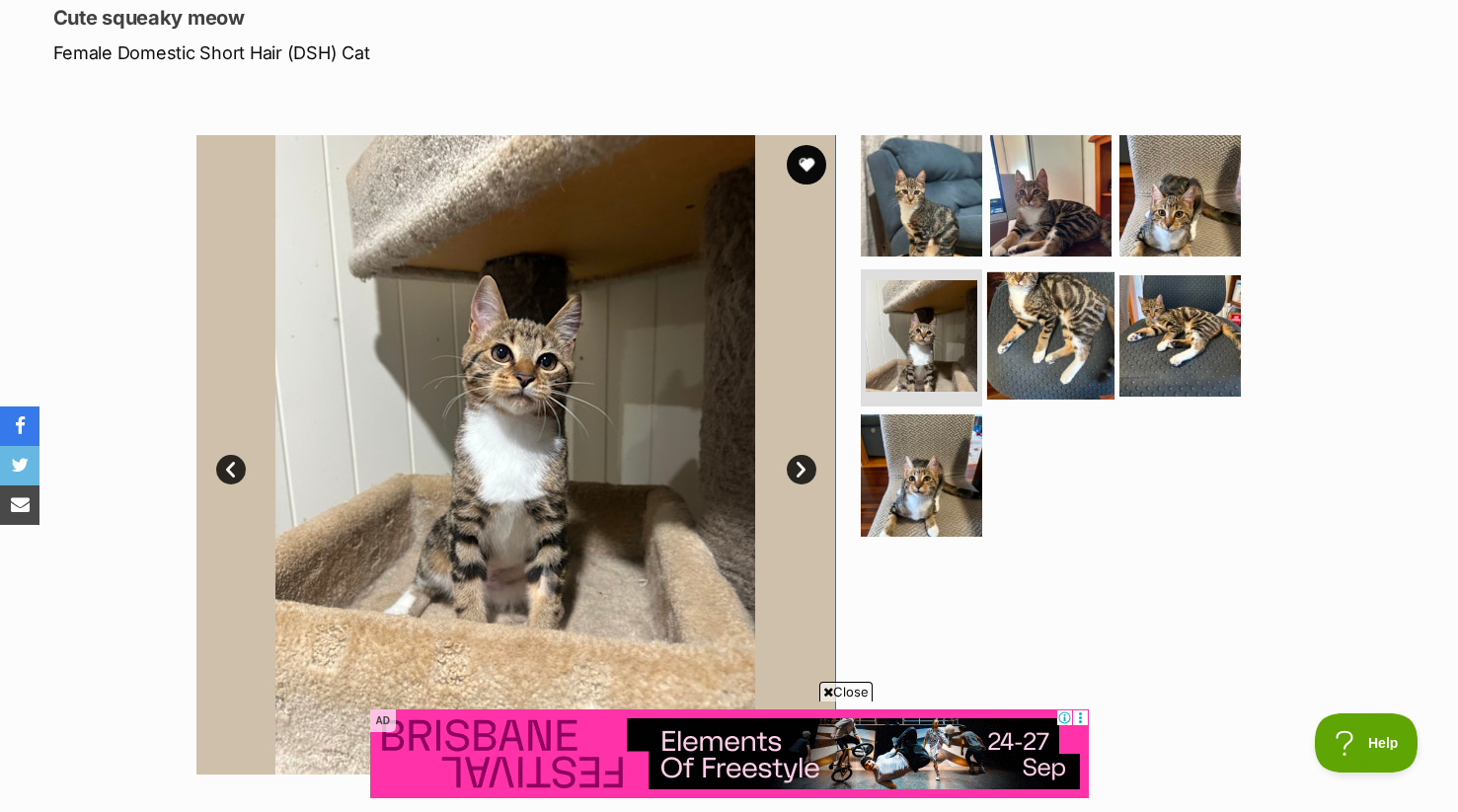 click at bounding box center (1050, 334) 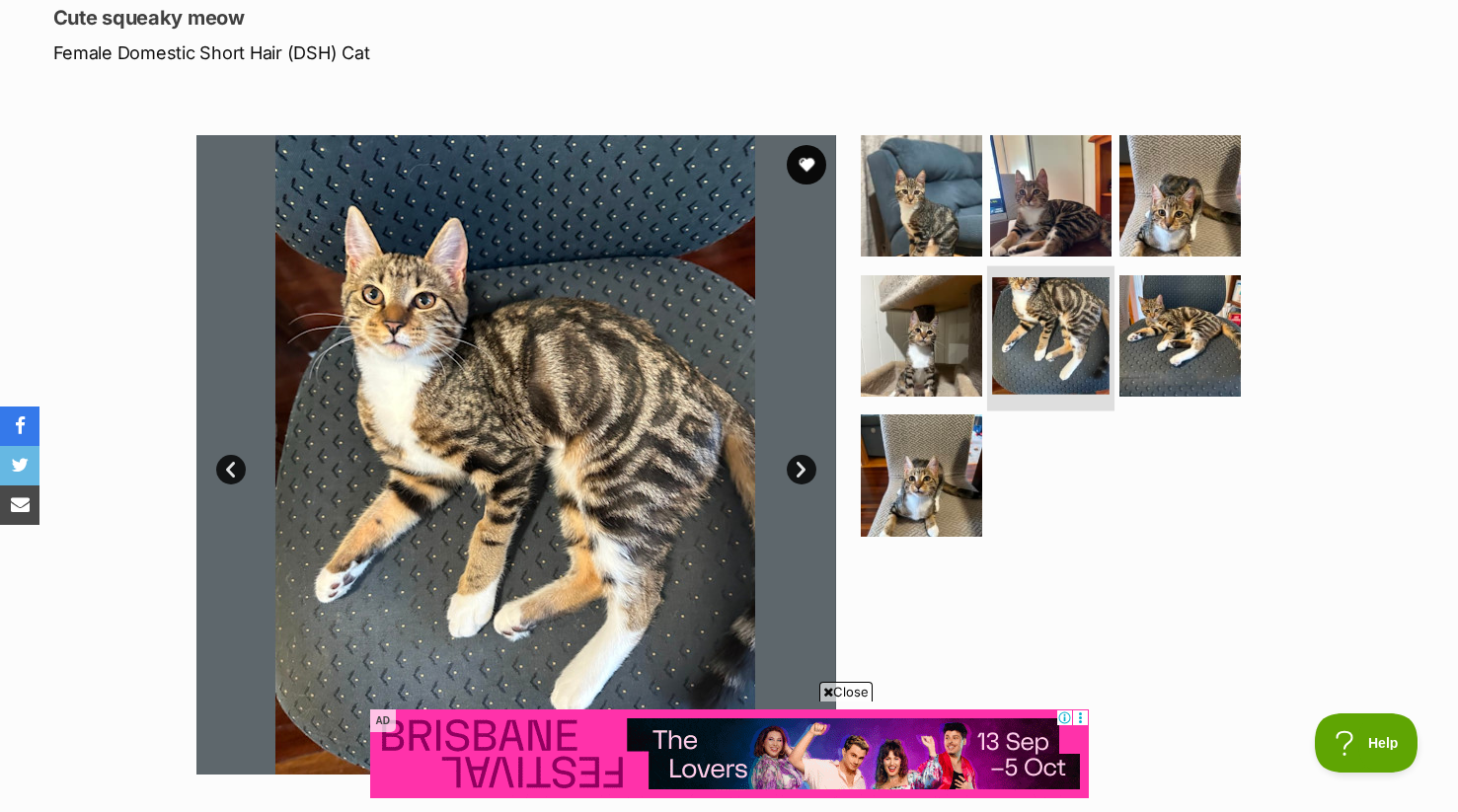 click at bounding box center [1050, 335] 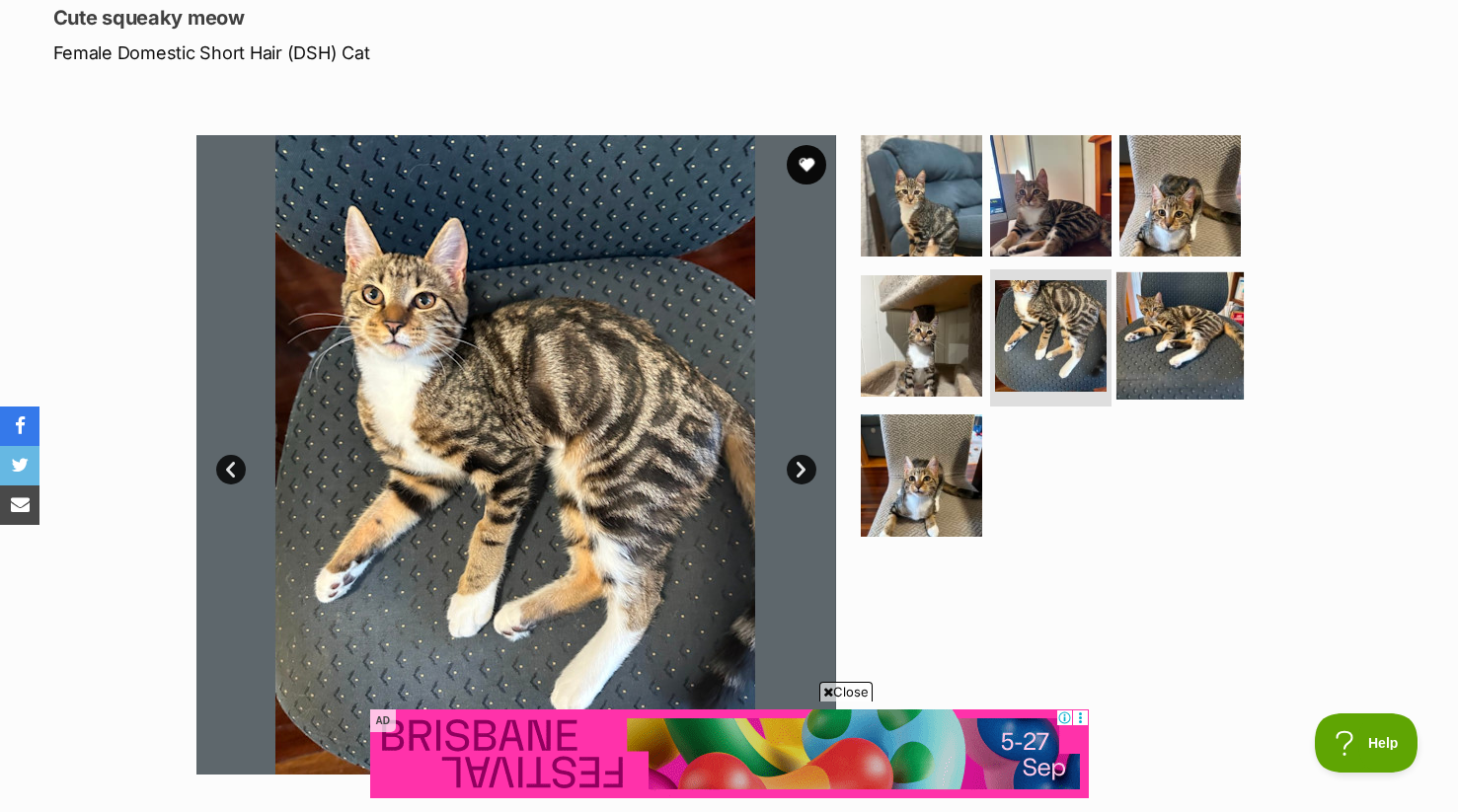 click at bounding box center (1180, 334) 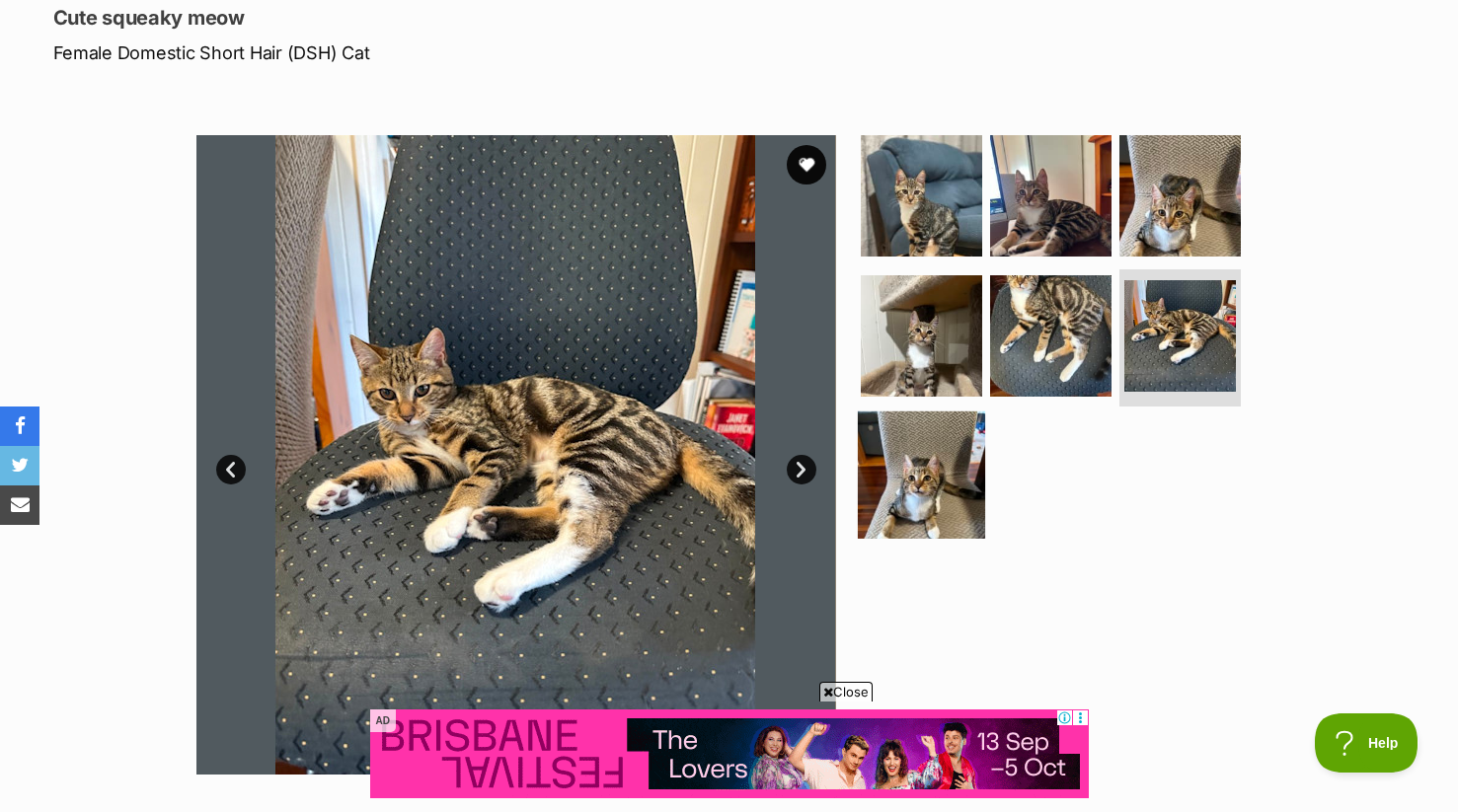 click at bounding box center [921, 475] 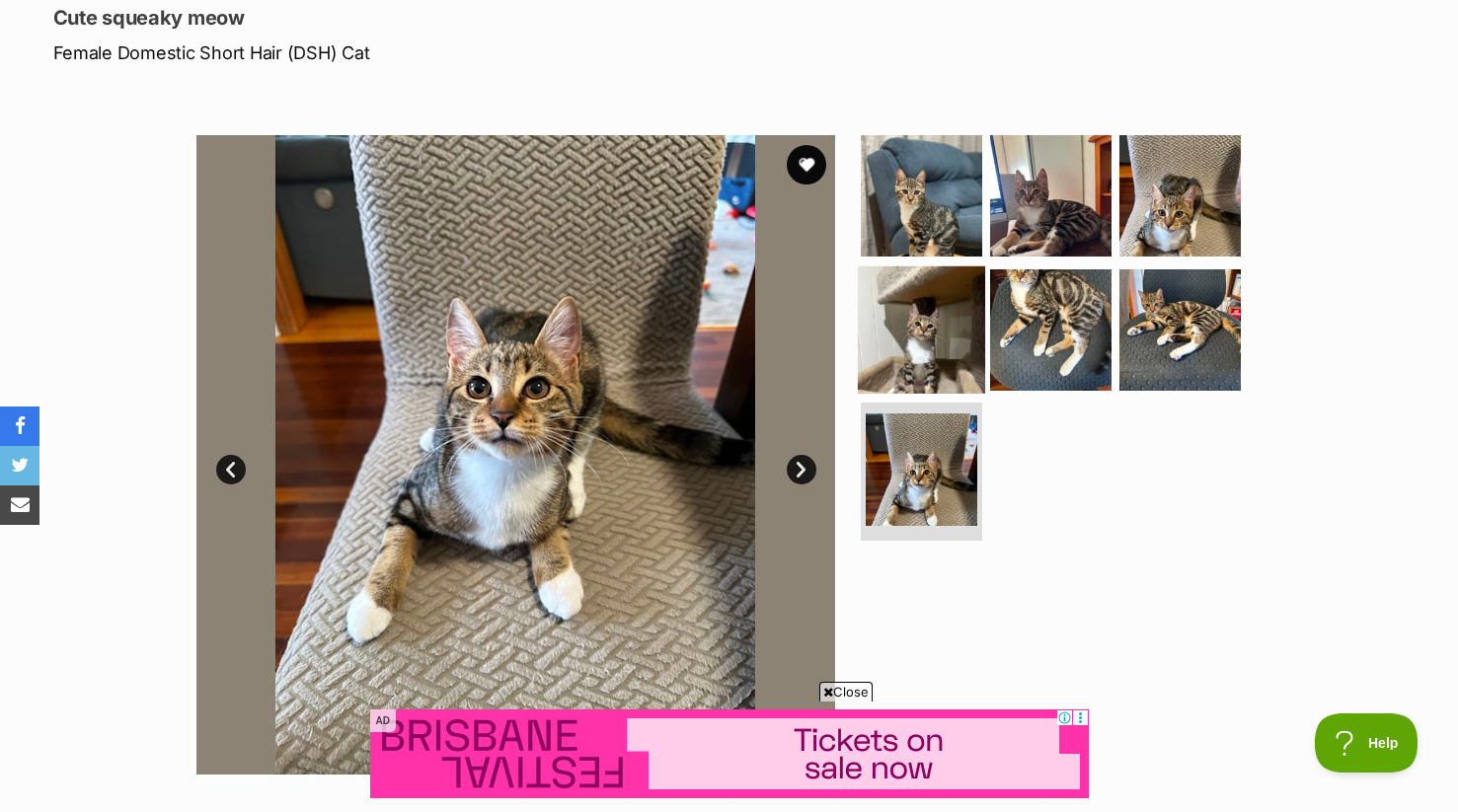 click at bounding box center (921, 329) 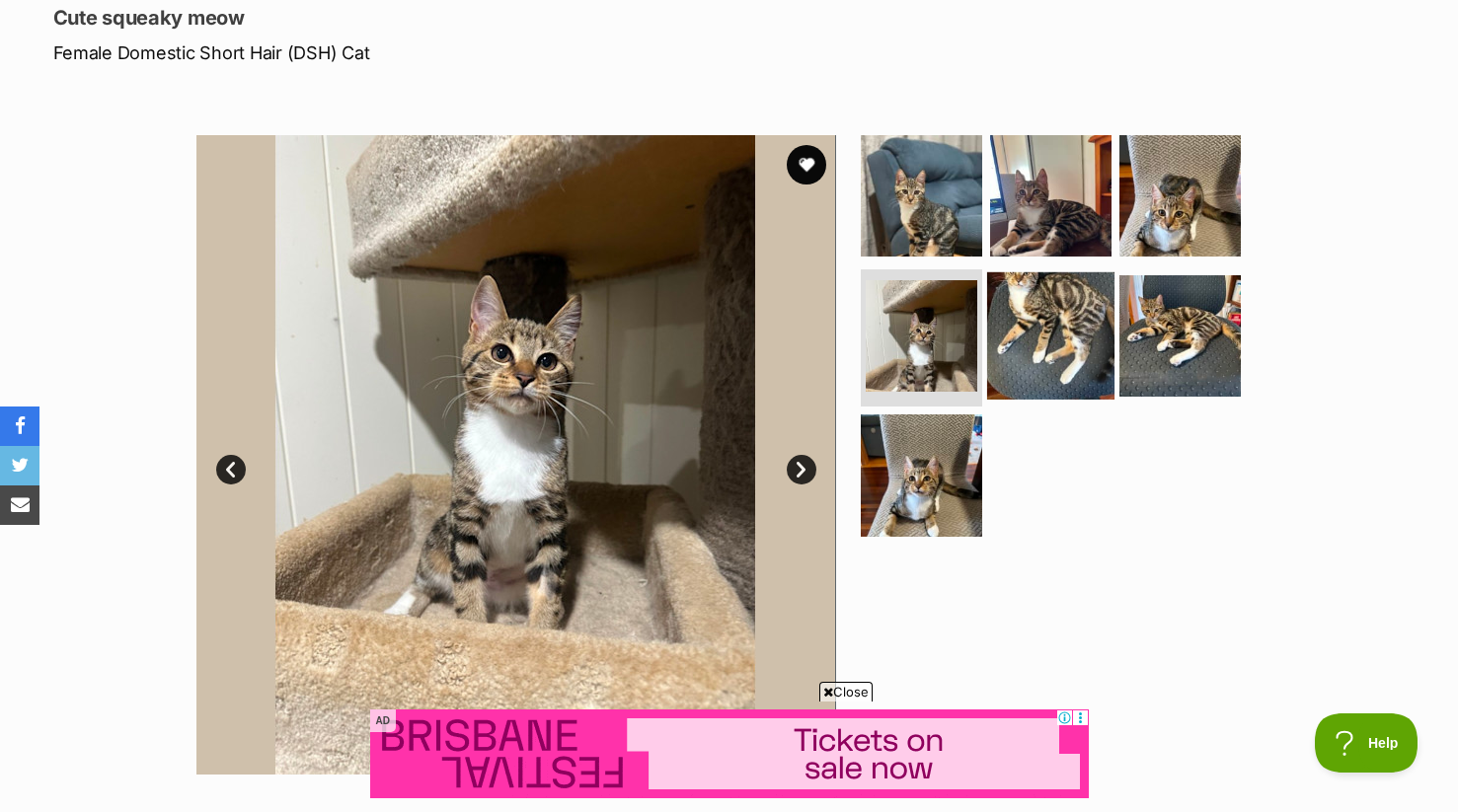 click at bounding box center (1050, 334) 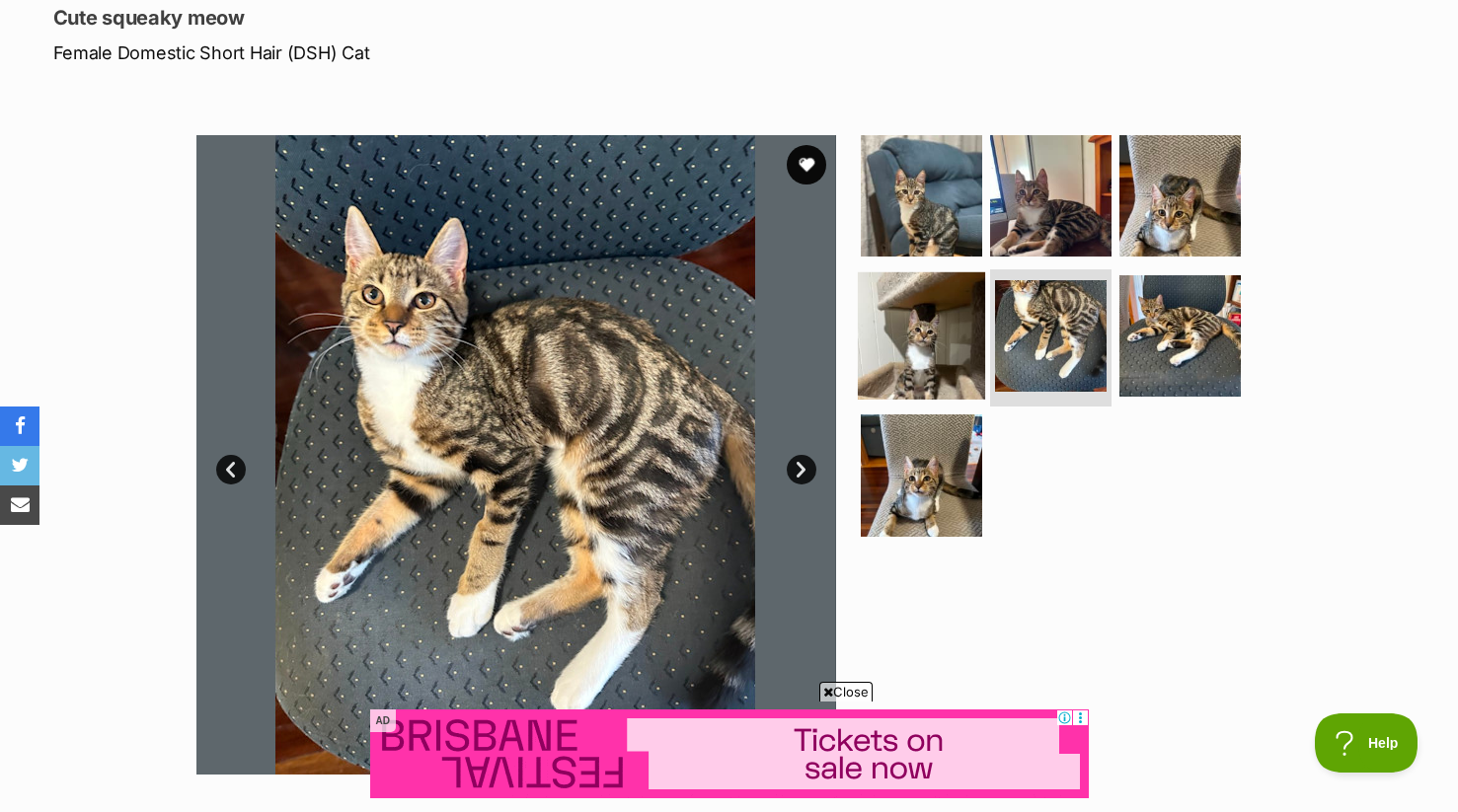 click at bounding box center (921, 334) 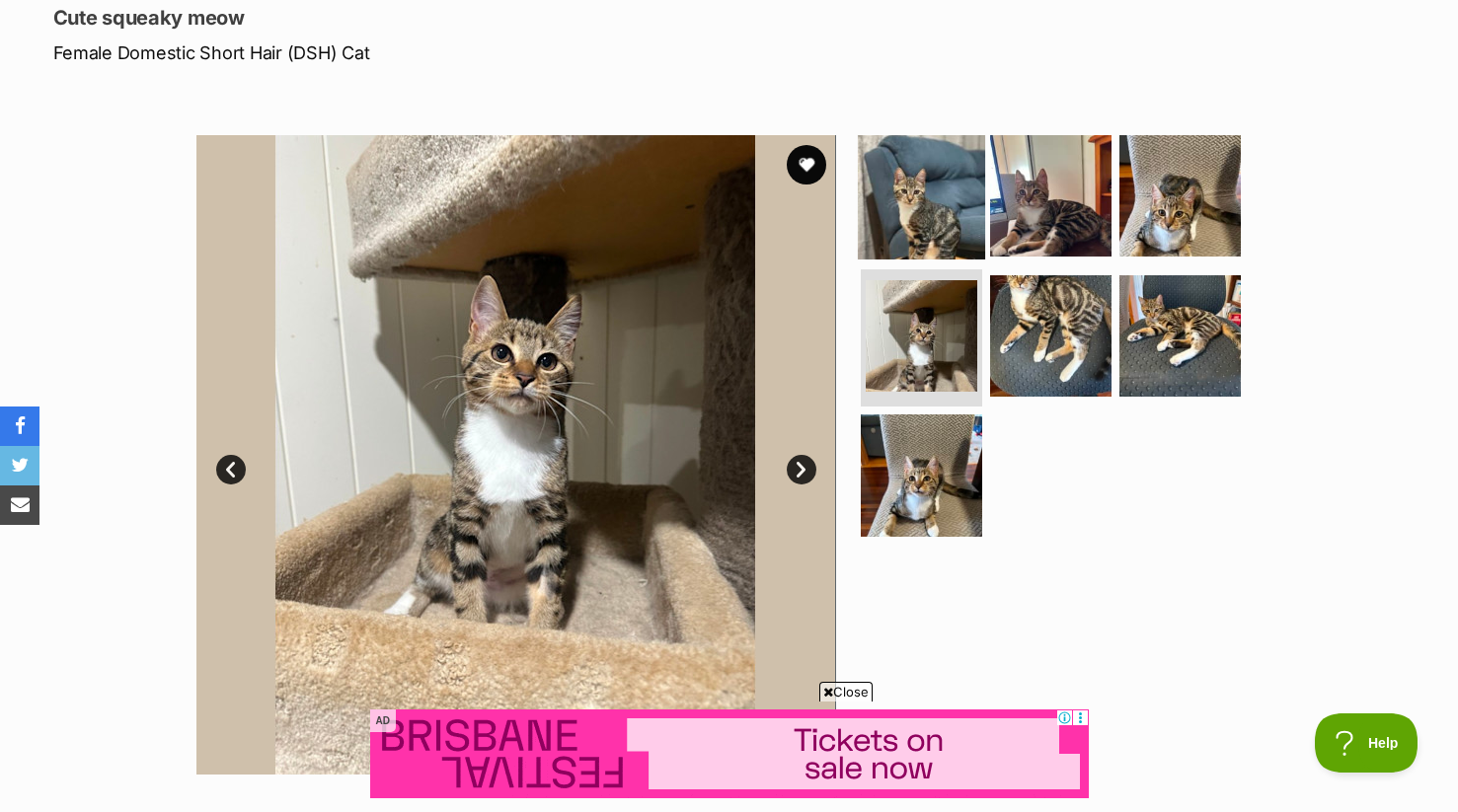 click at bounding box center (921, 195) 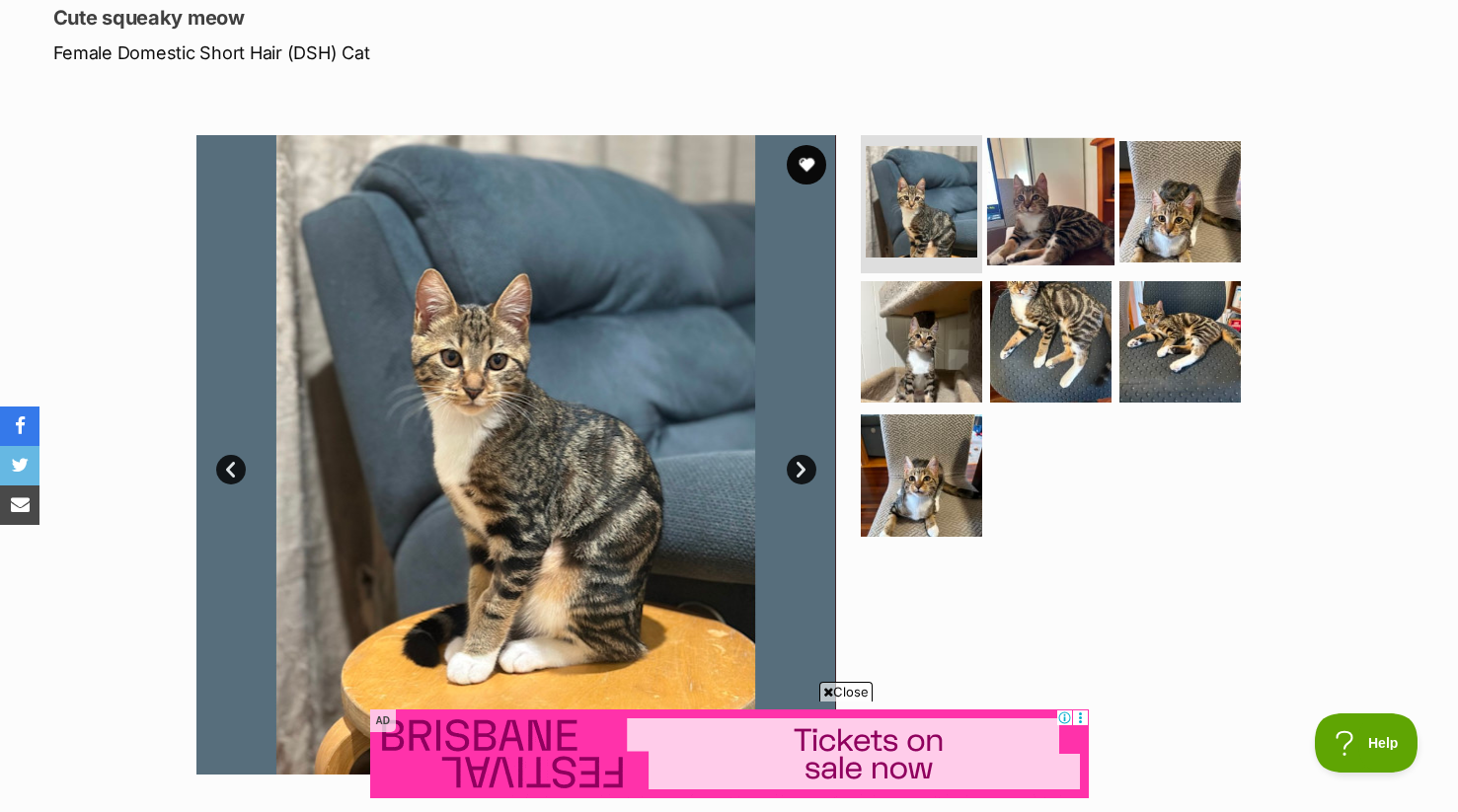 click at bounding box center [1050, 201] 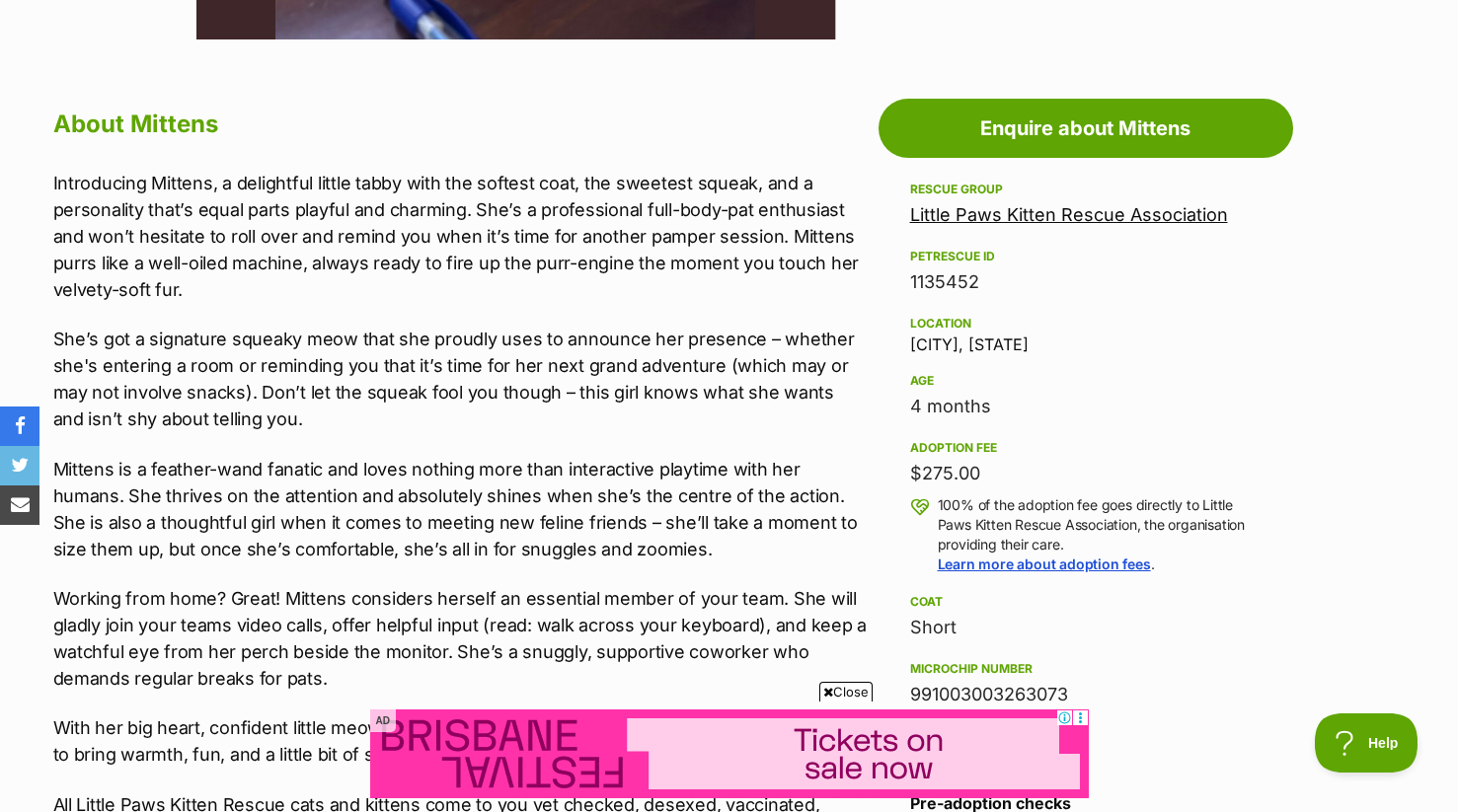 scroll, scrollTop: 909, scrollLeft: 0, axis: vertical 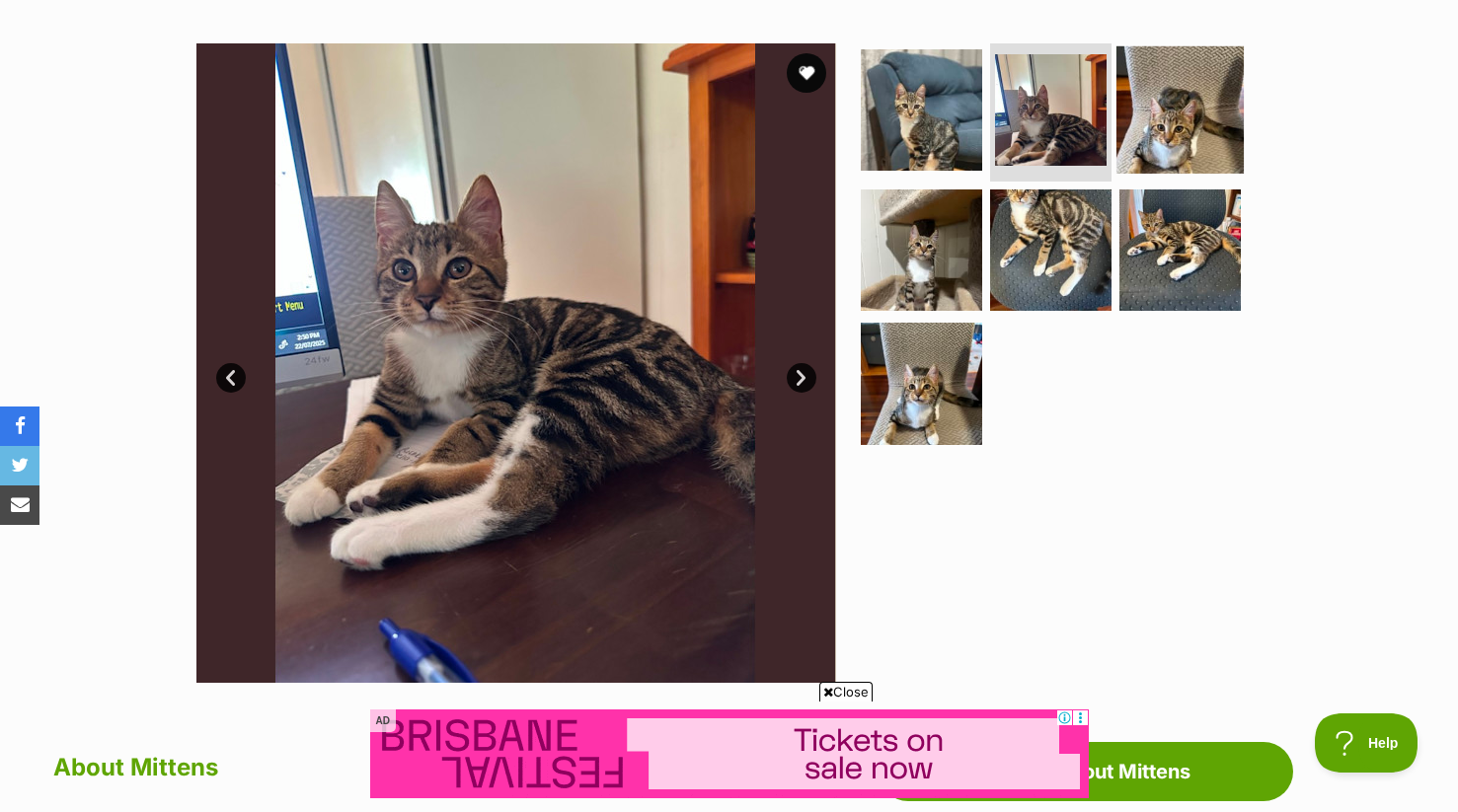 click at bounding box center [1180, 110] 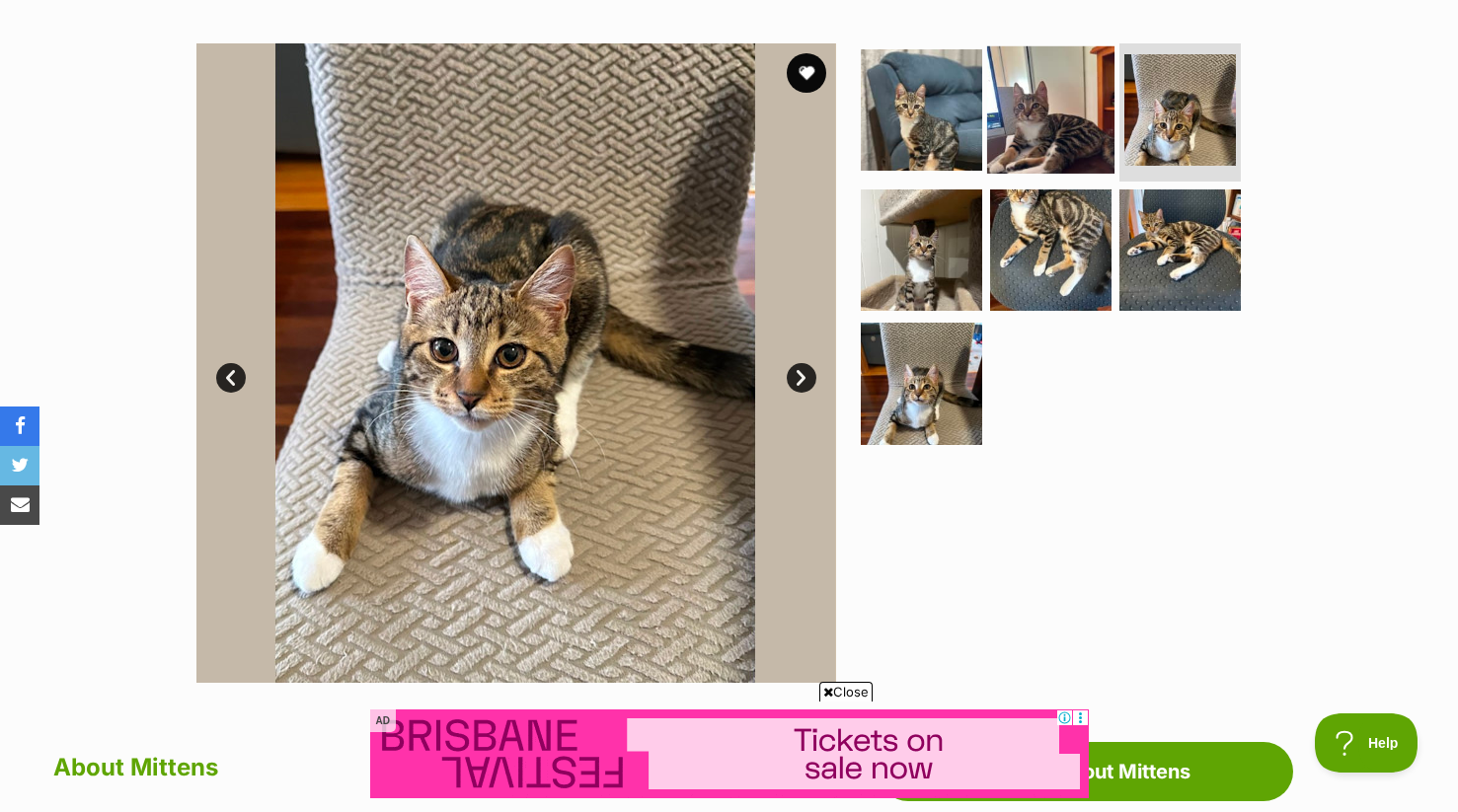 click at bounding box center [1050, 110] 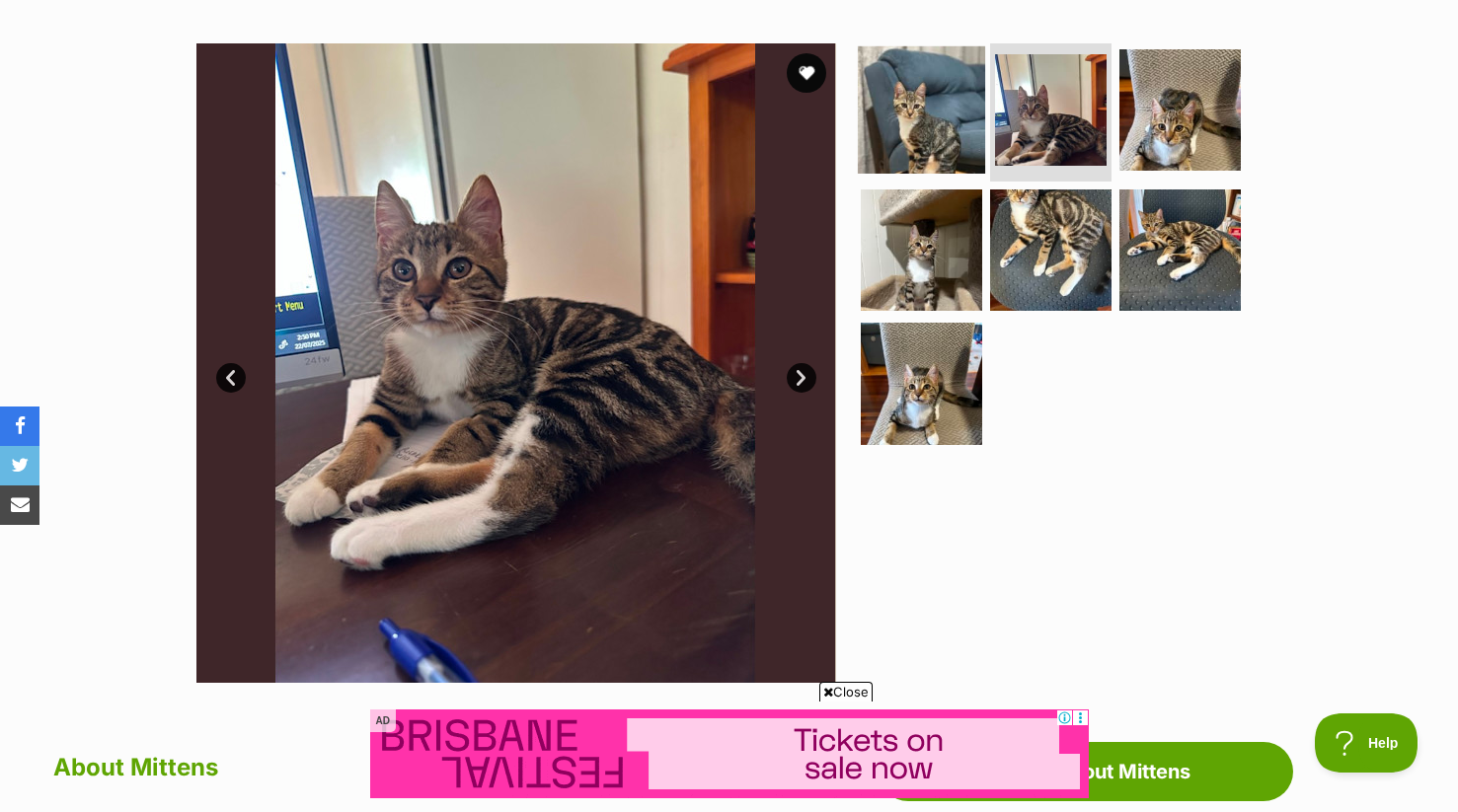click at bounding box center [921, 110] 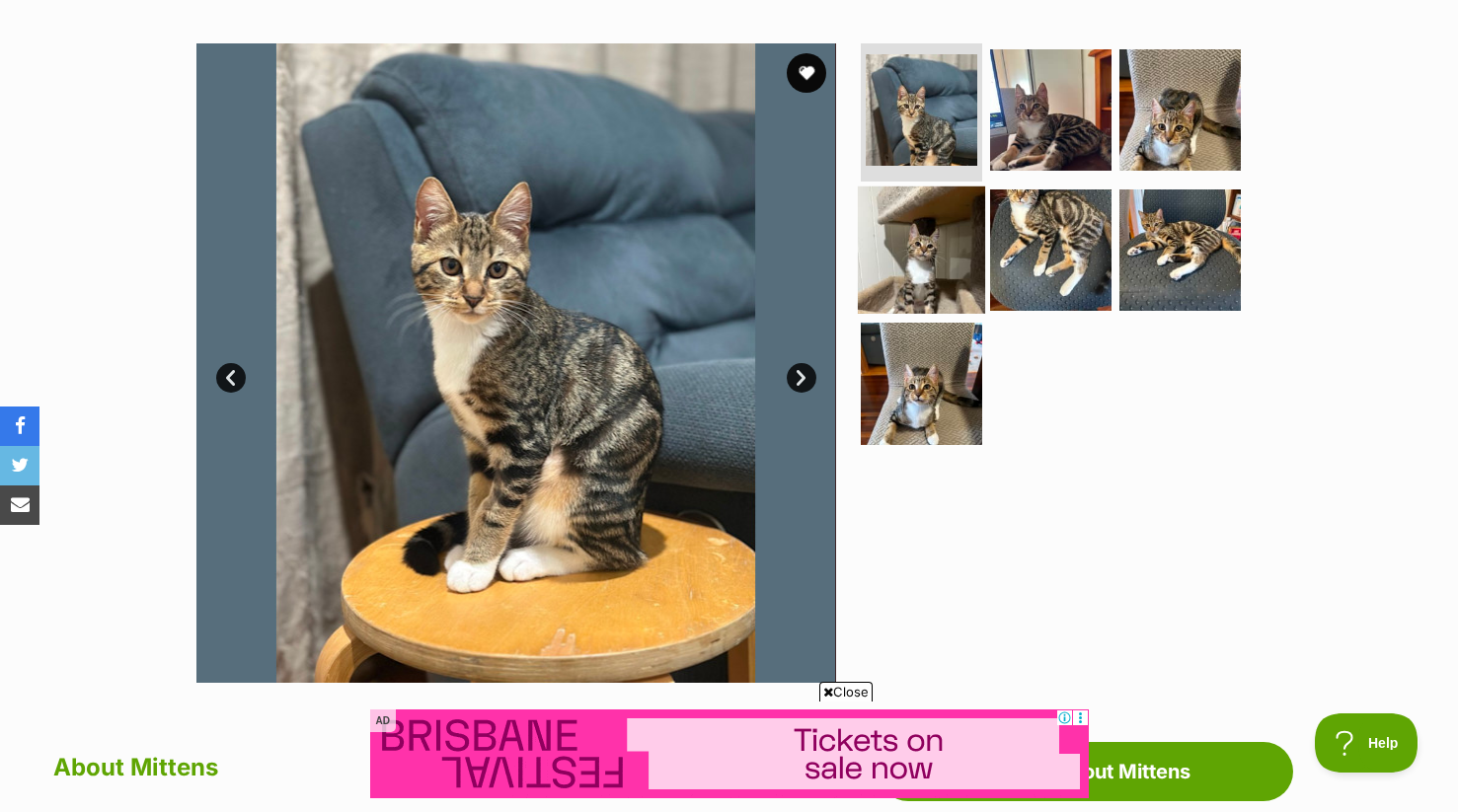 click at bounding box center [921, 249] 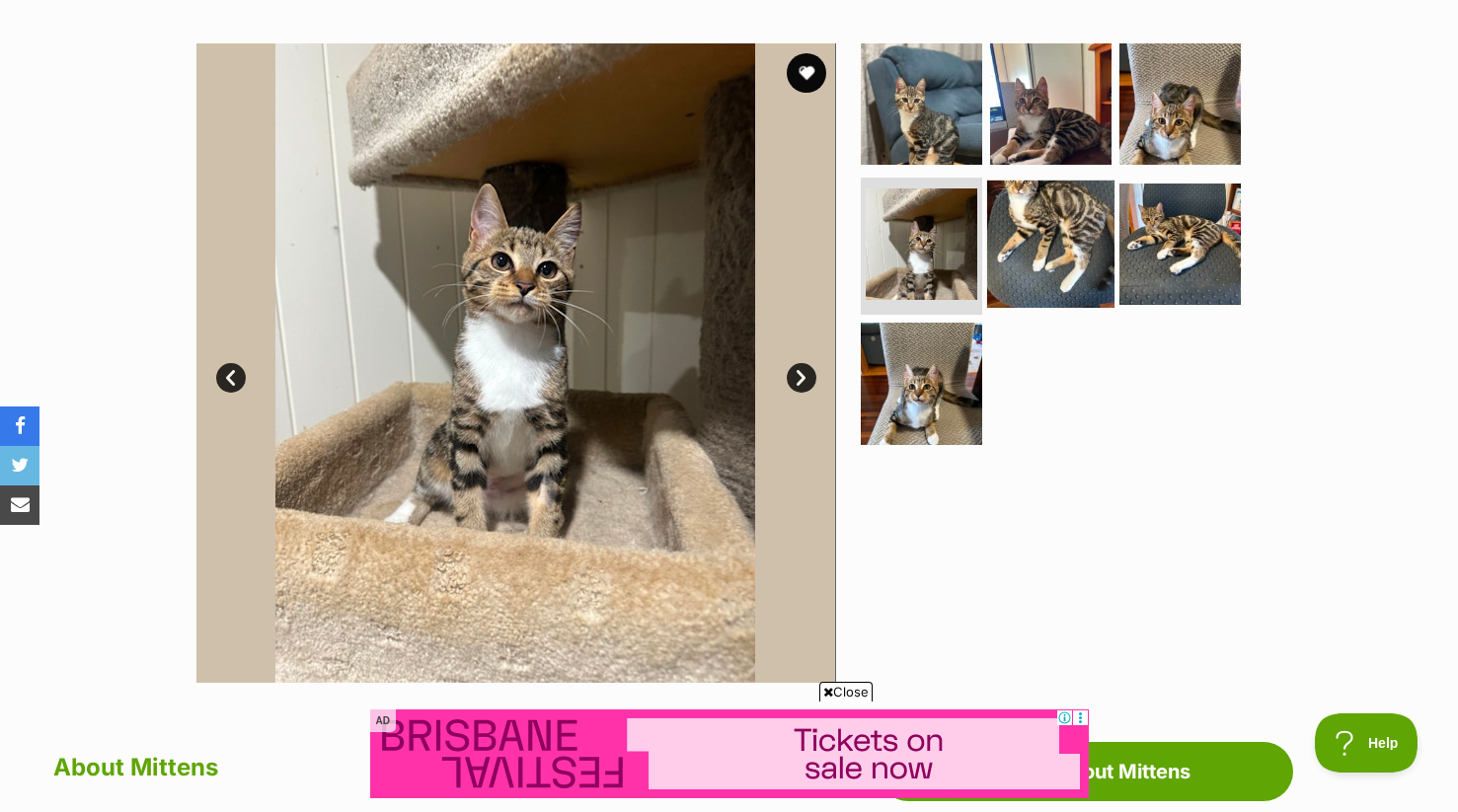 click at bounding box center [1050, 243] 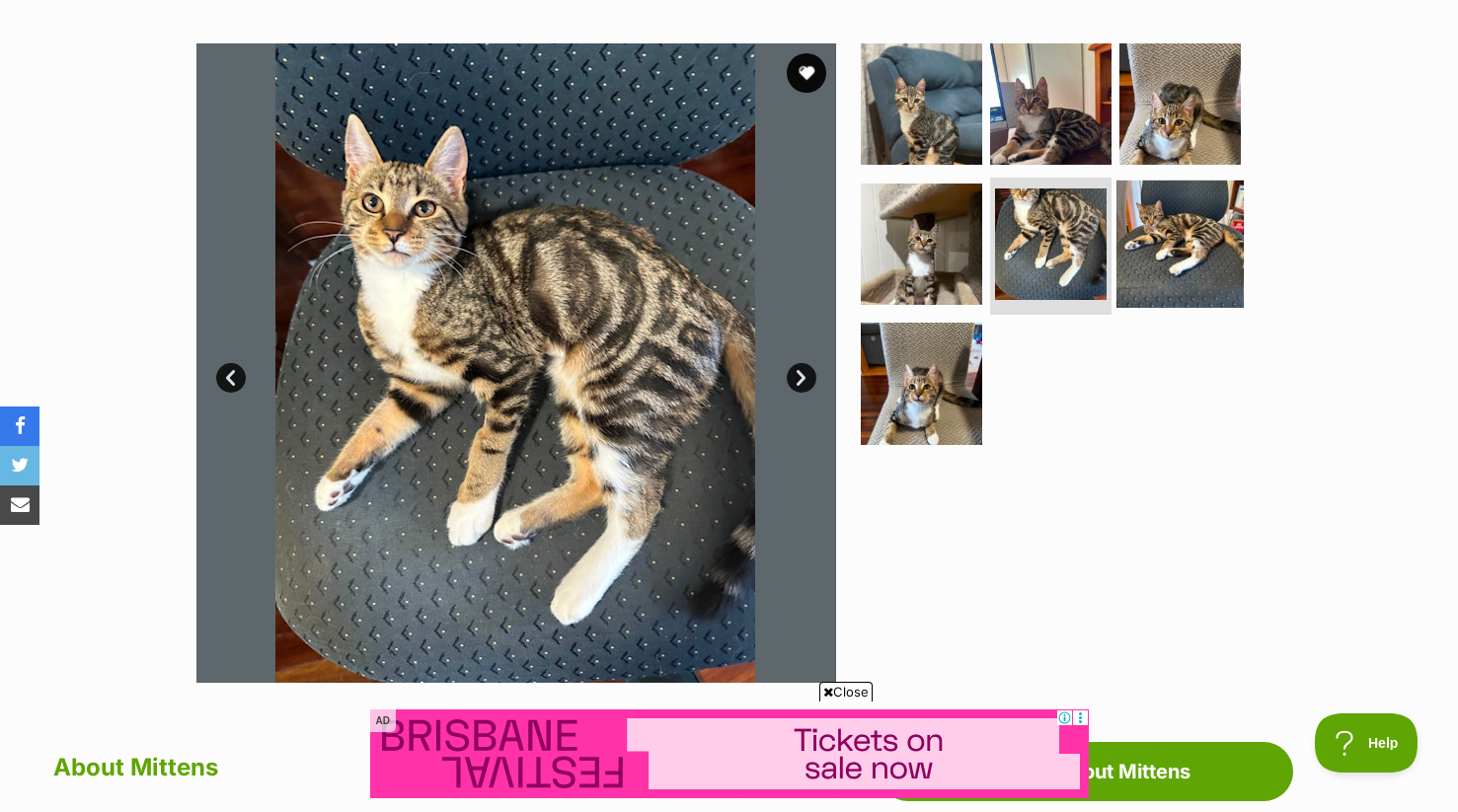 click at bounding box center (1180, 243) 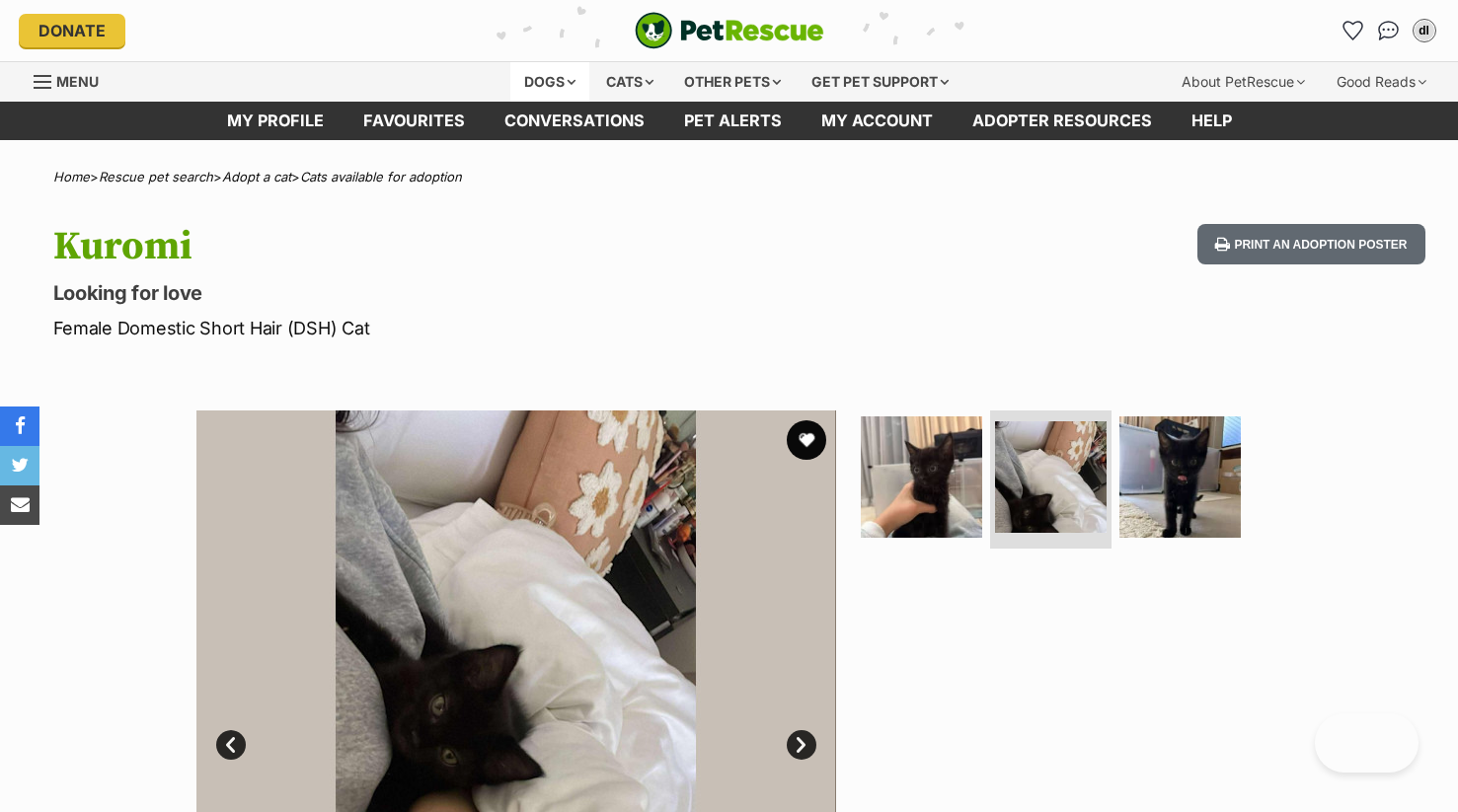 scroll, scrollTop: 0, scrollLeft: 0, axis: both 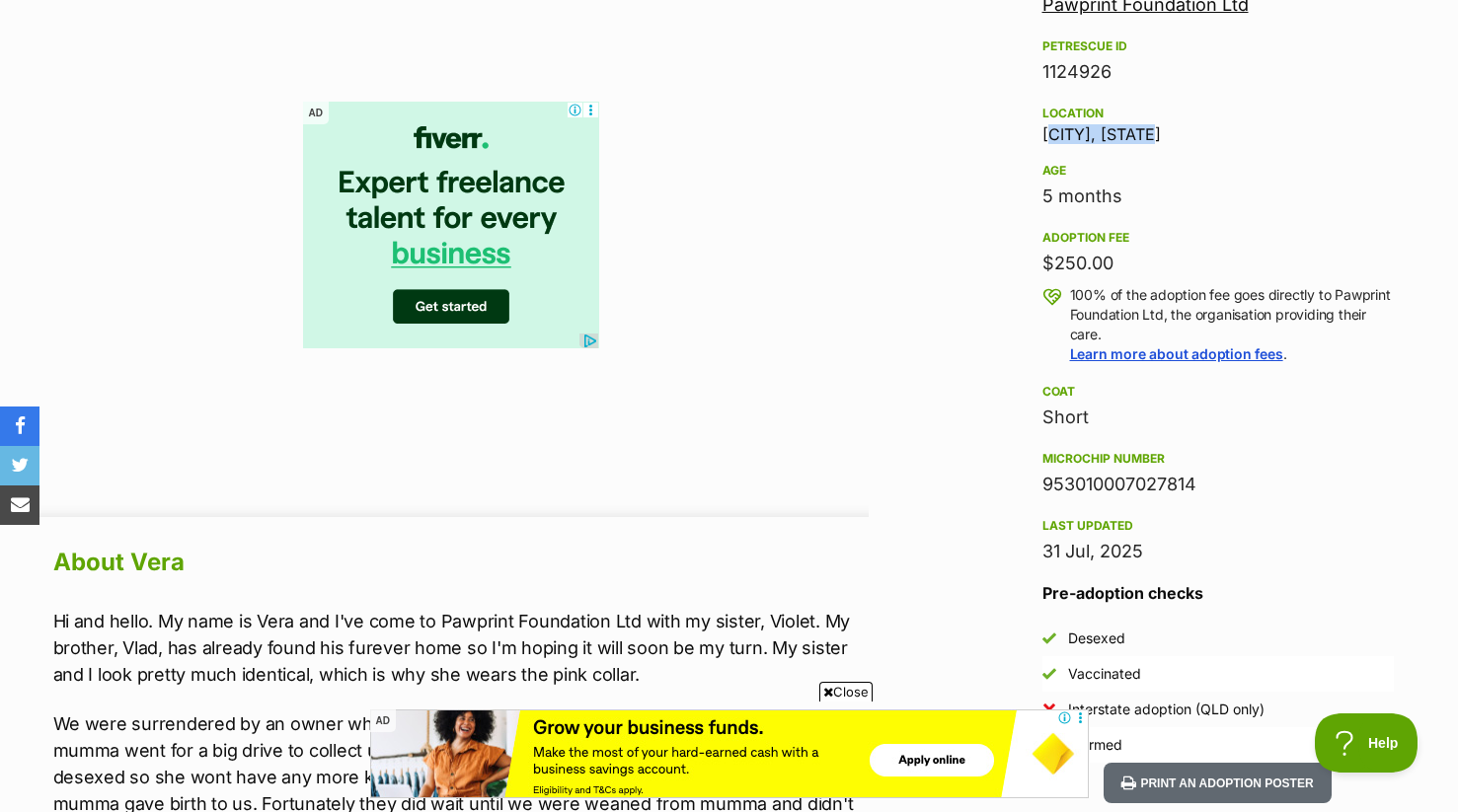 drag, startPoint x: 1146, startPoint y: 134, endPoint x: 1014, endPoint y: 130, distance: 132.0606 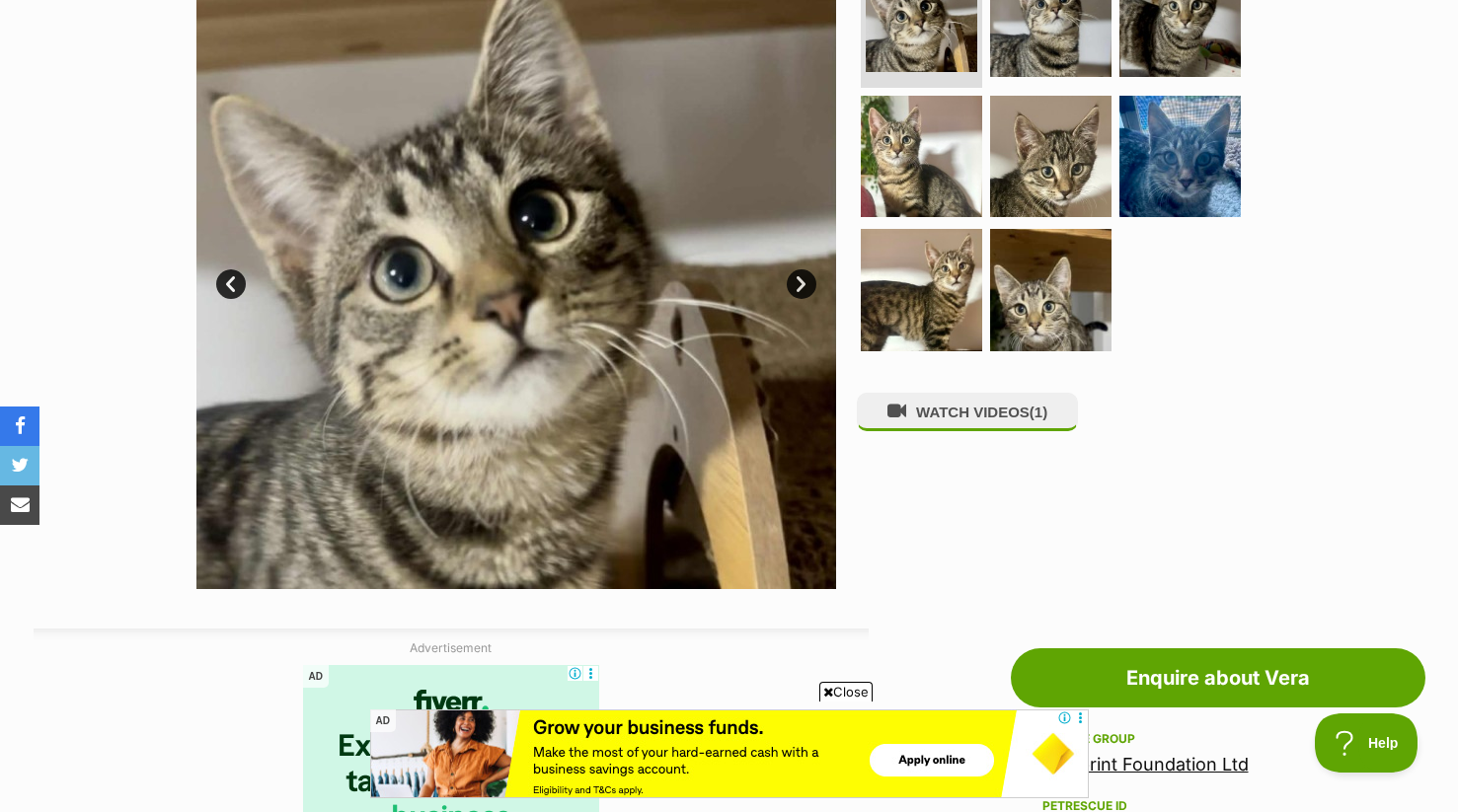 scroll, scrollTop: 360, scrollLeft: 0, axis: vertical 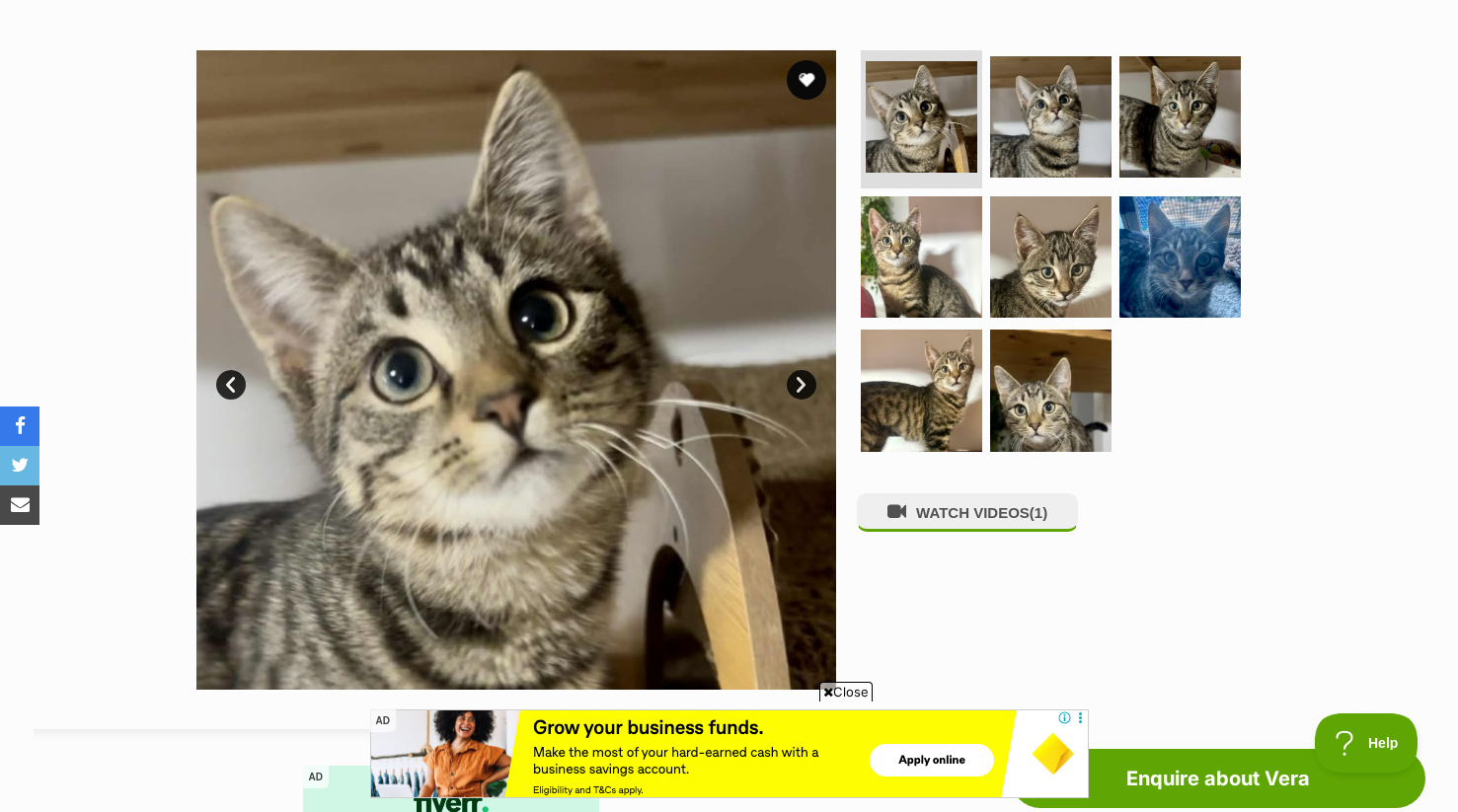 click on "Next" at bounding box center [802, 385] 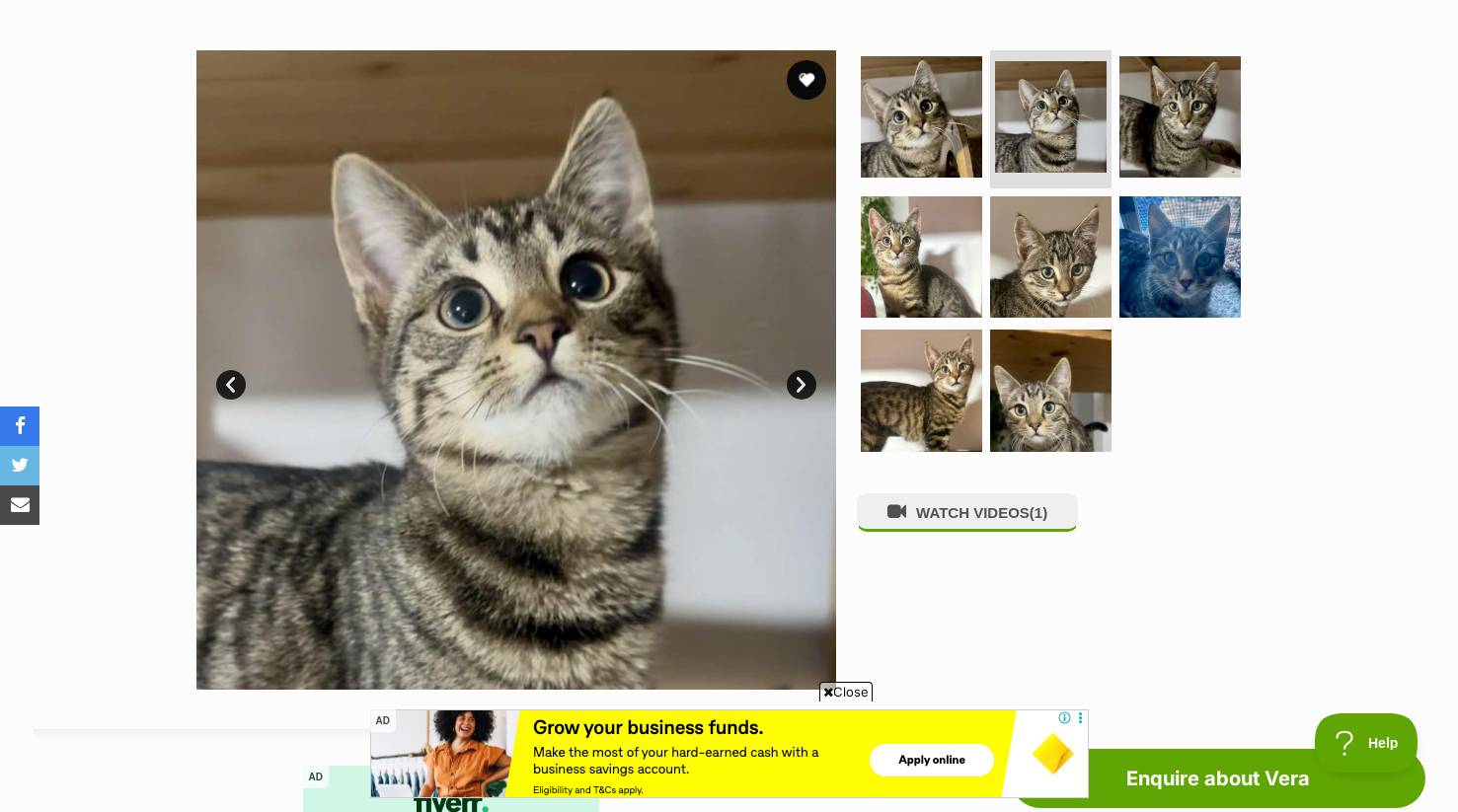 scroll, scrollTop: 0, scrollLeft: 0, axis: both 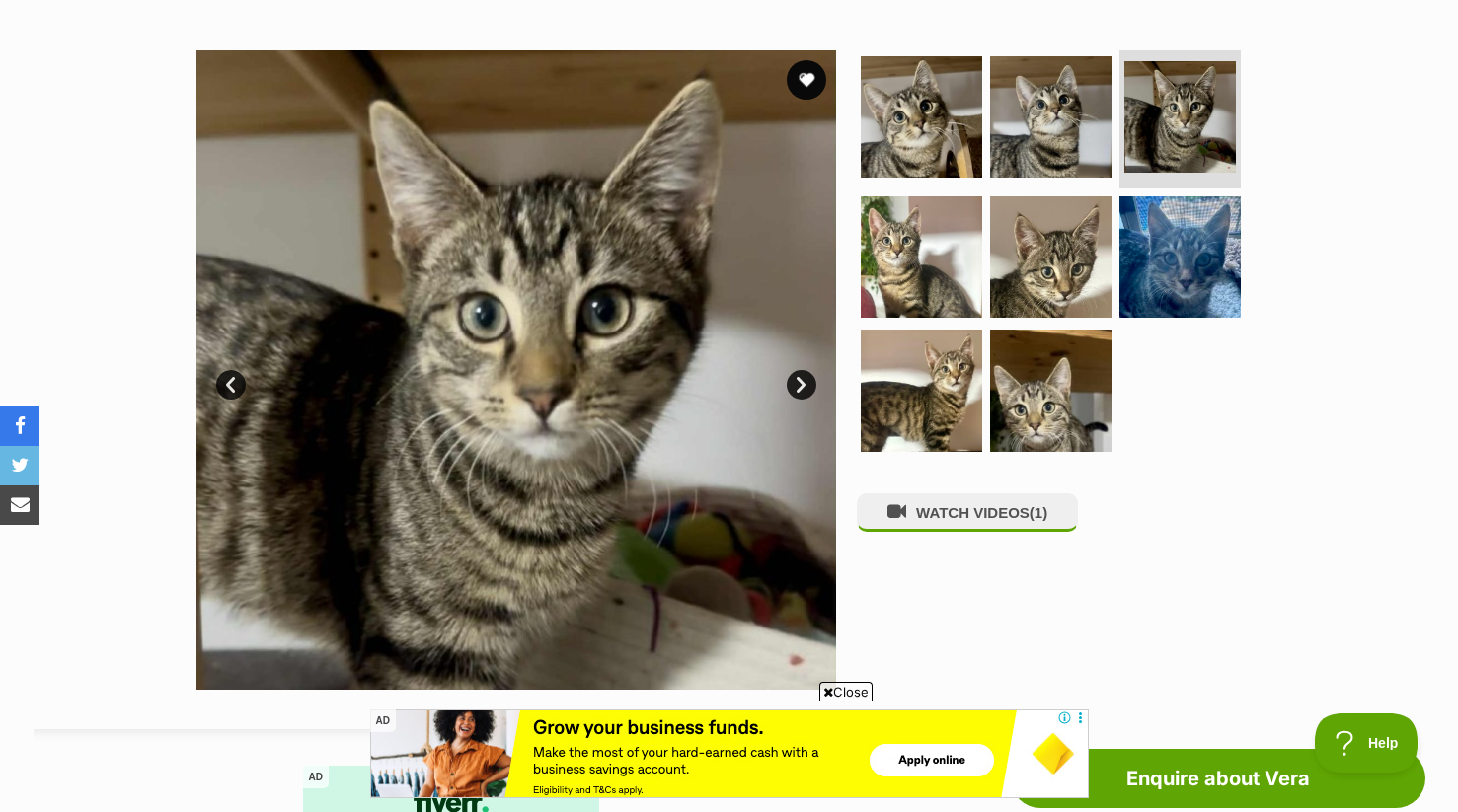 click on "Next" at bounding box center (802, 385) 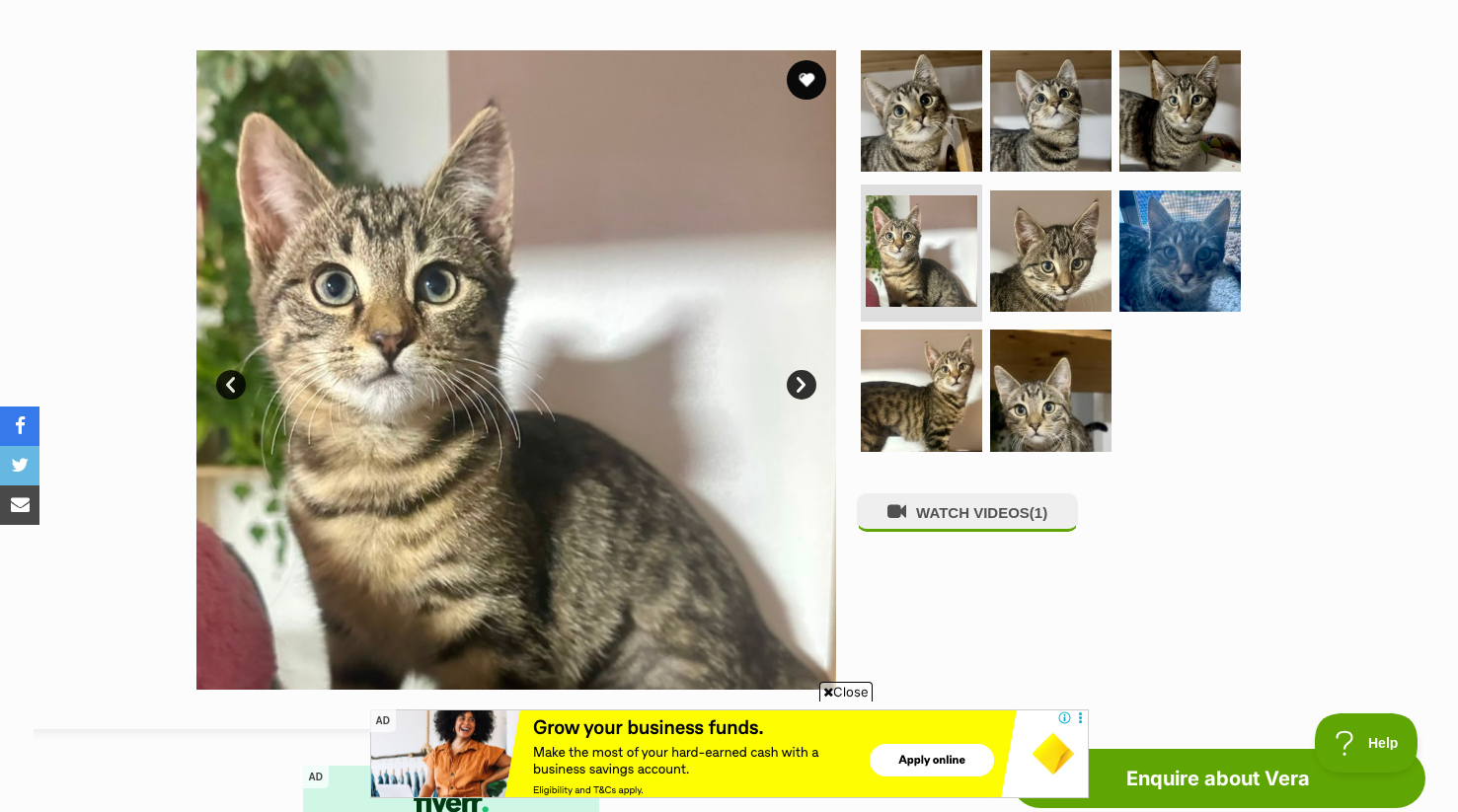 click on "Next" at bounding box center (802, 385) 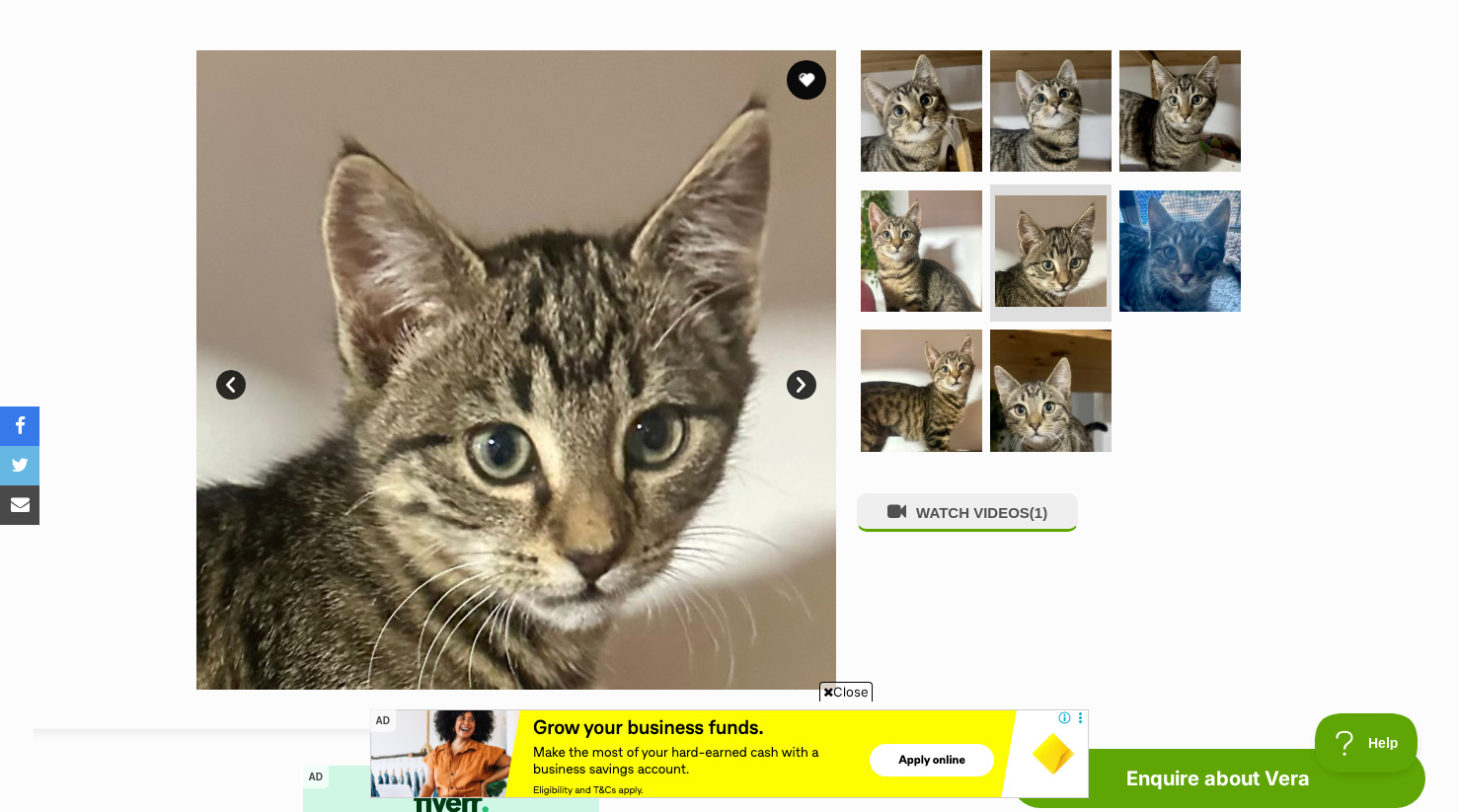 click on "Next" at bounding box center (802, 385) 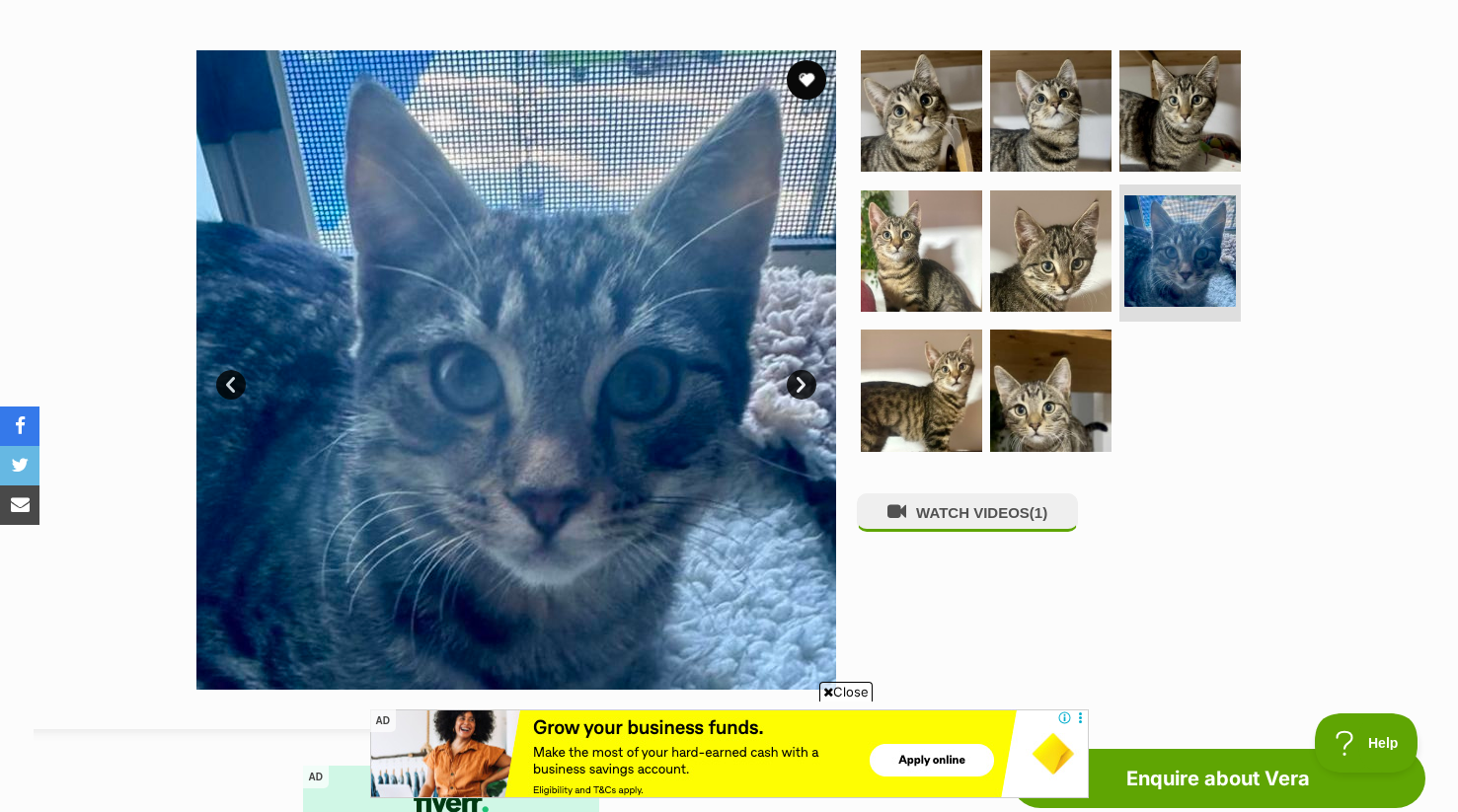 click on "Next" at bounding box center (802, 385) 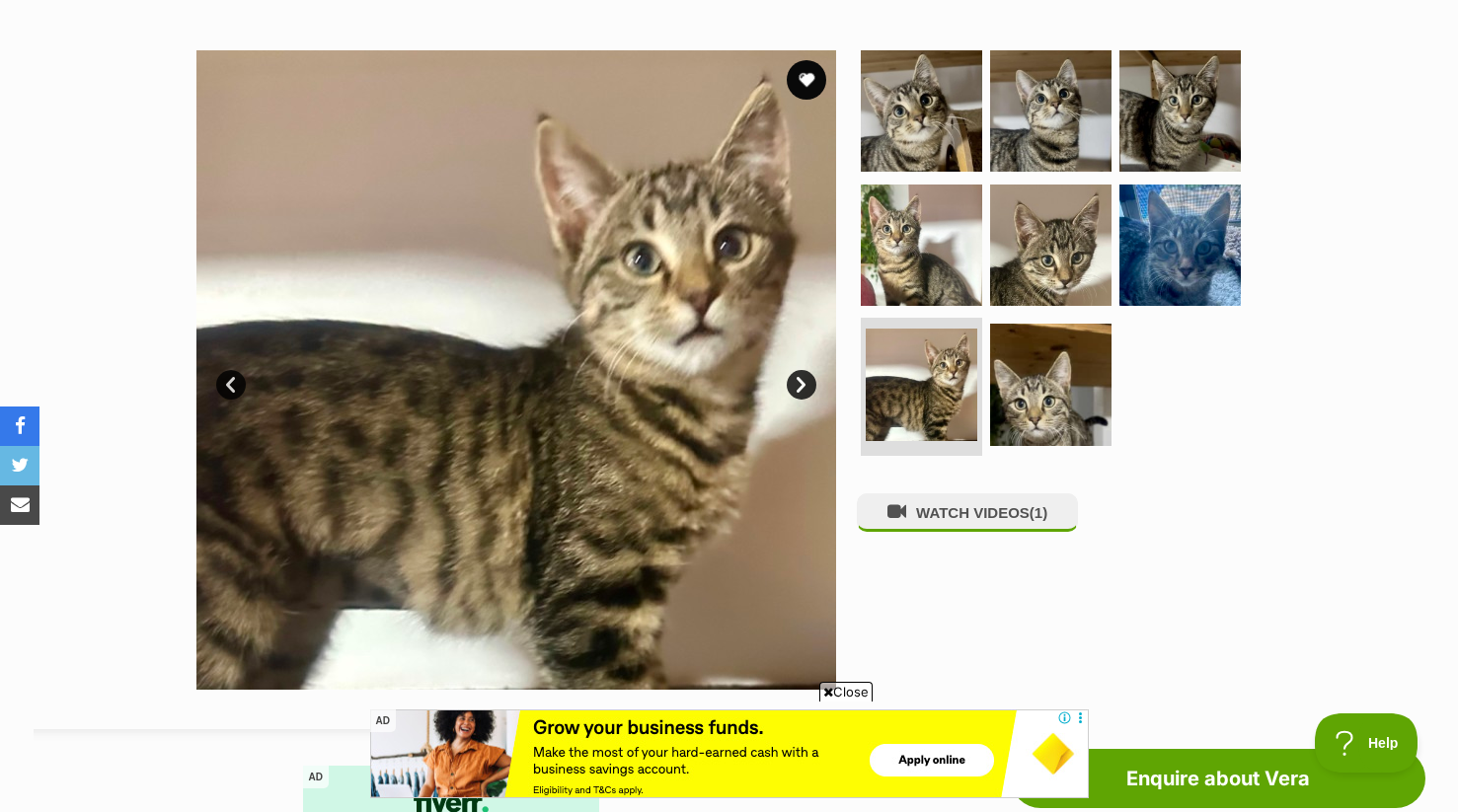 click on "Next" at bounding box center (802, 385) 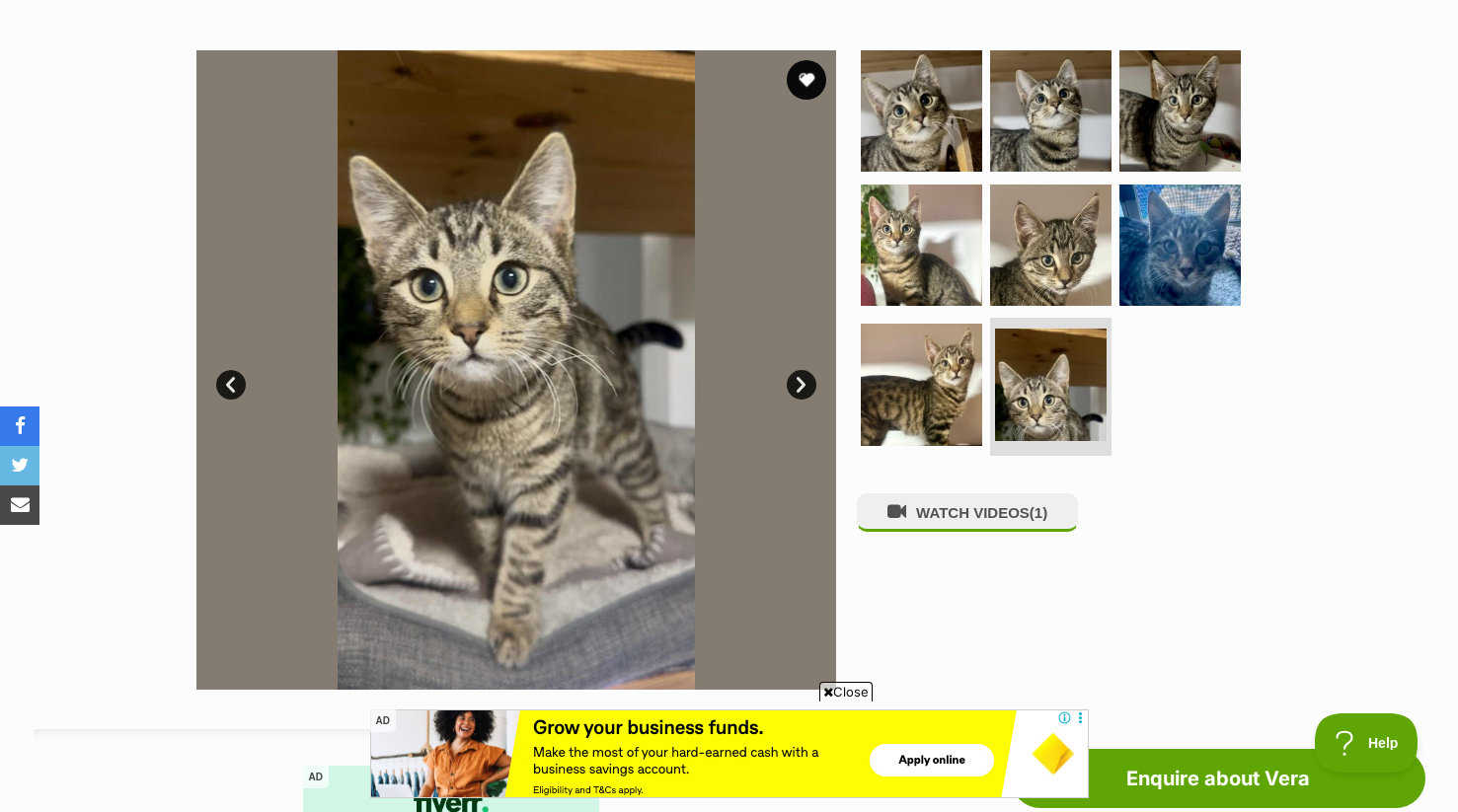 click on "Next" at bounding box center [802, 385] 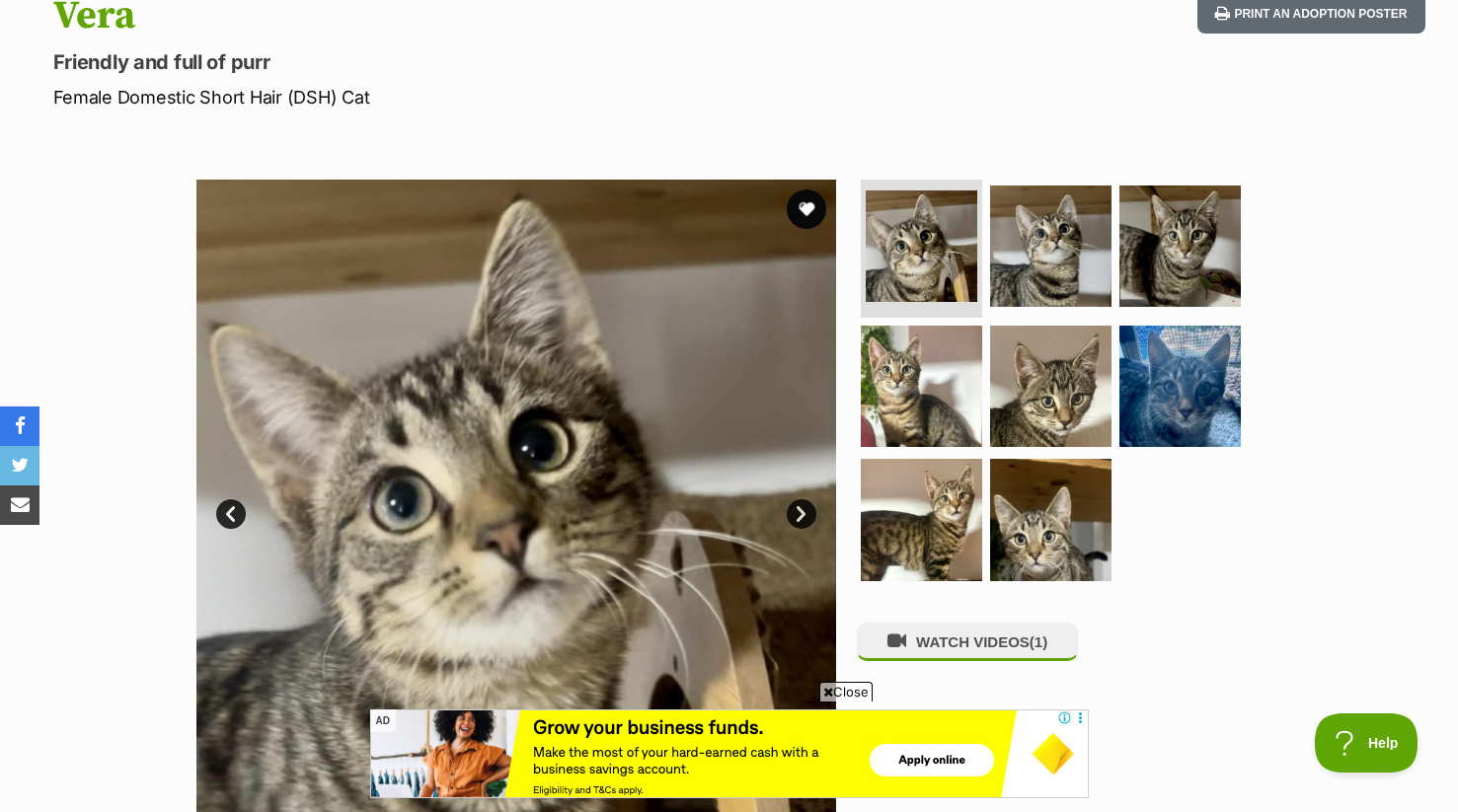 scroll, scrollTop: 0, scrollLeft: 0, axis: both 